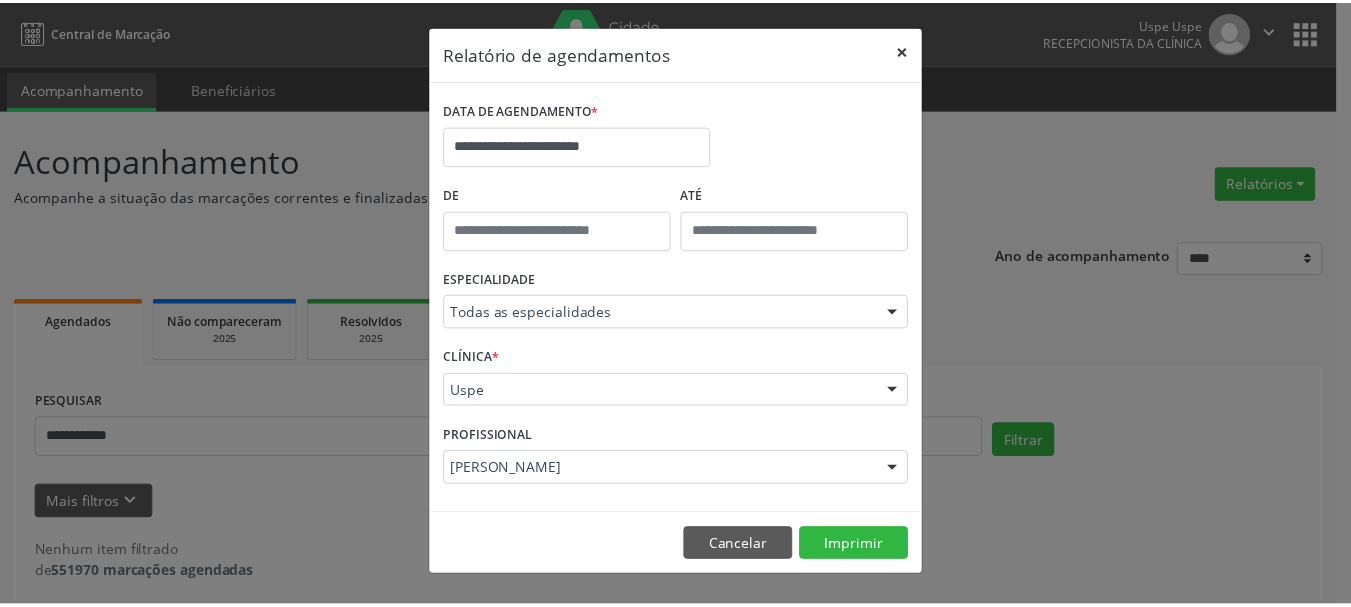 scroll, scrollTop: 0, scrollLeft: 0, axis: both 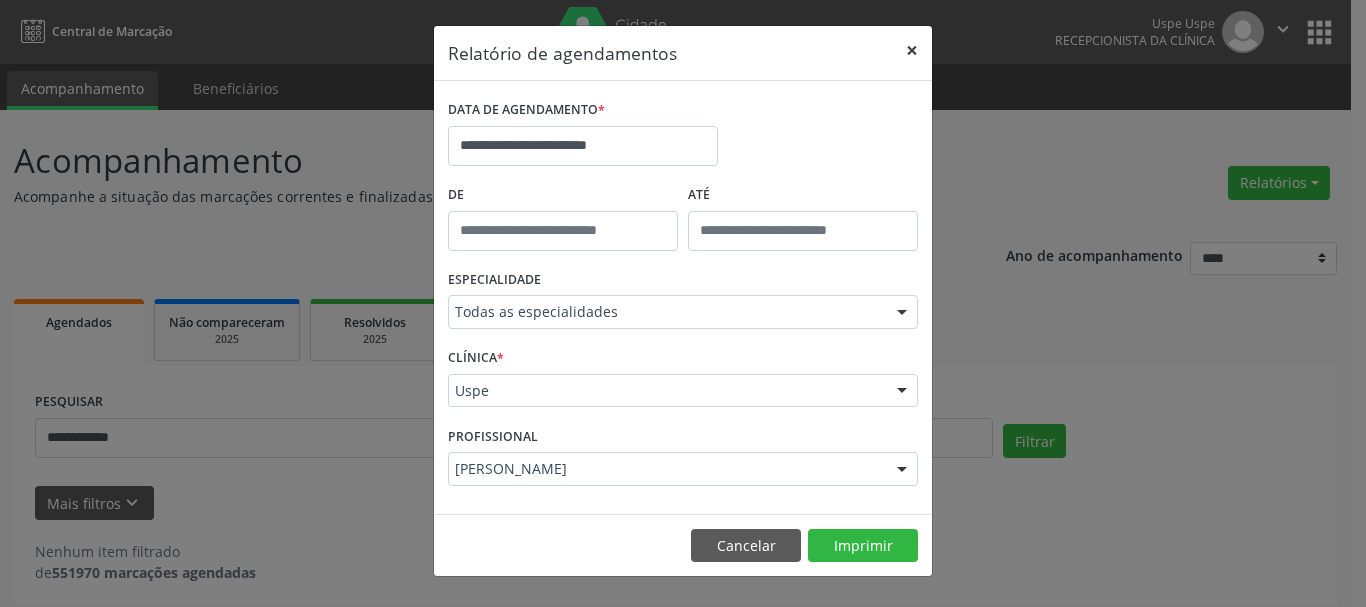 click on "×" at bounding box center [912, 50] 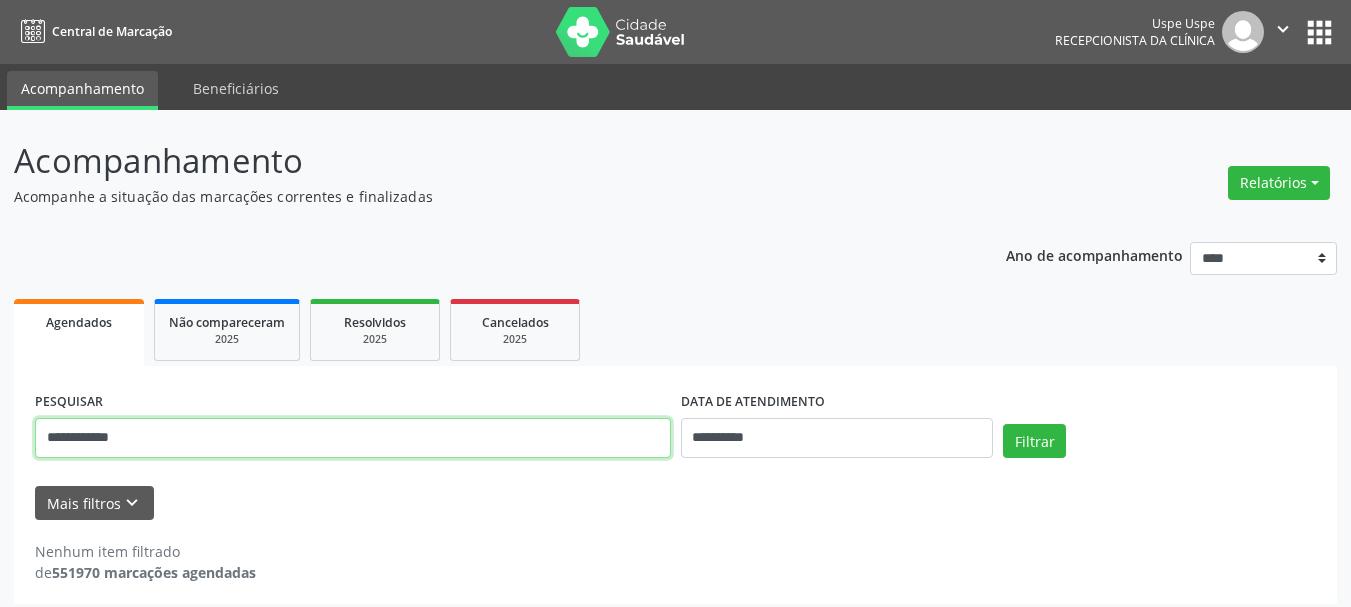 click on "**********" at bounding box center [353, 438] 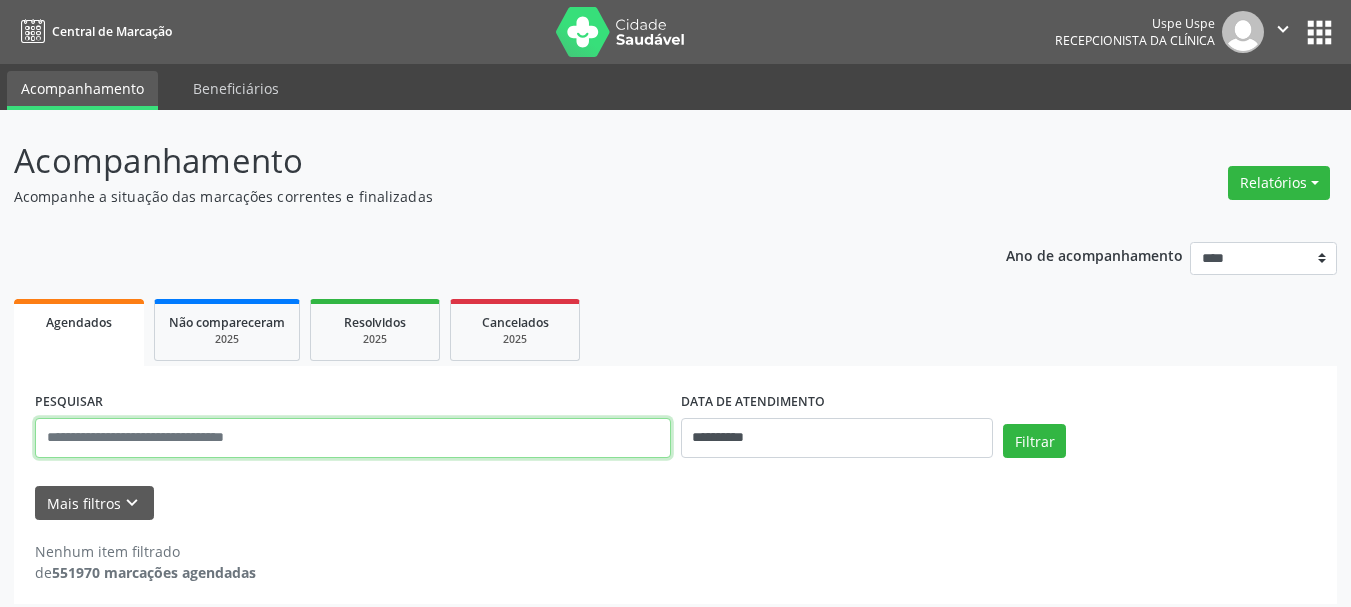 type 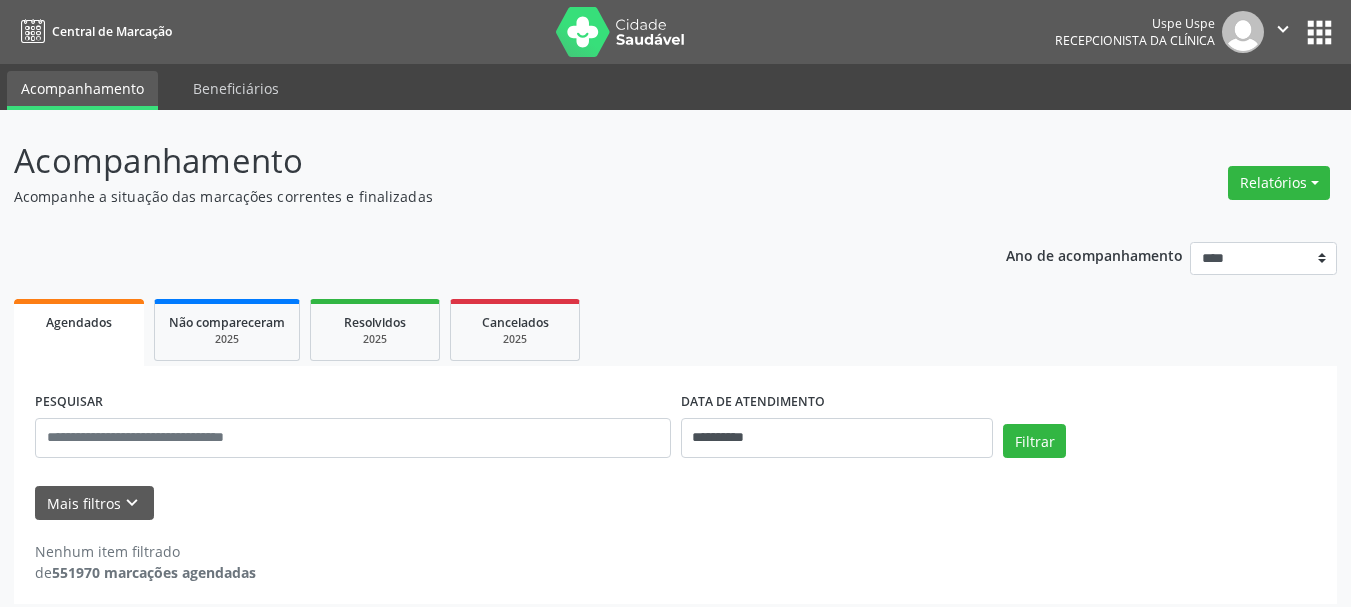 click on "DATA DE ATENDIMENTO" at bounding box center (753, 402) 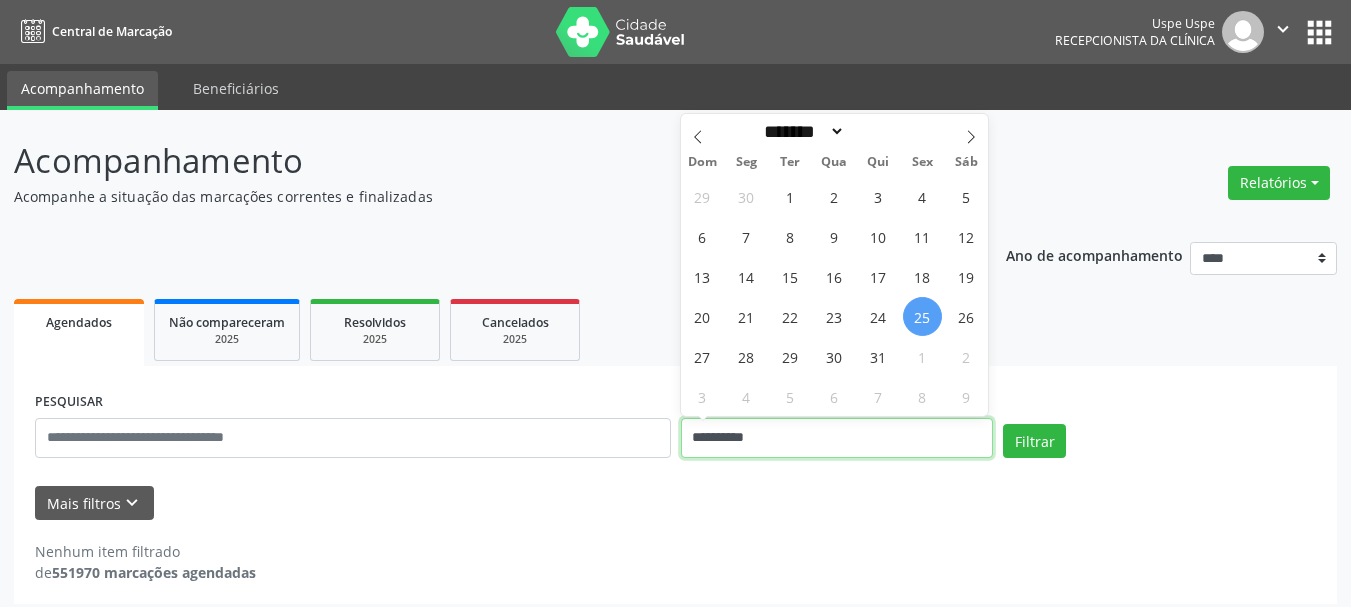 click on "**********" at bounding box center [837, 438] 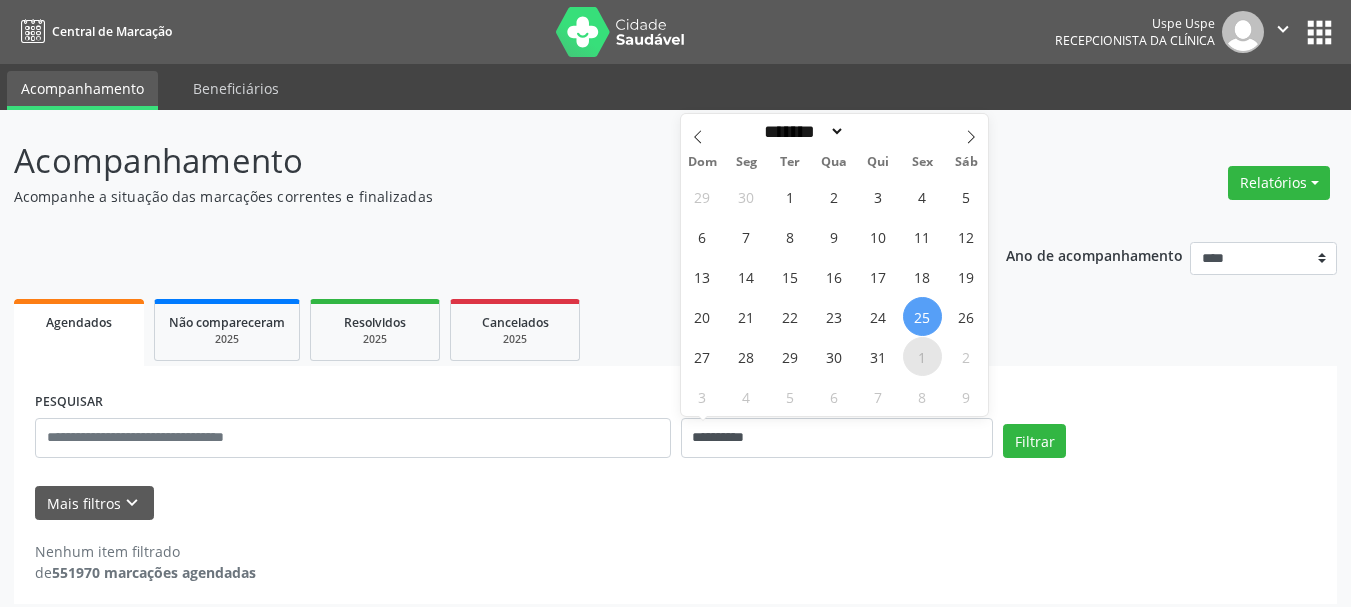 click on "1" at bounding box center (922, 356) 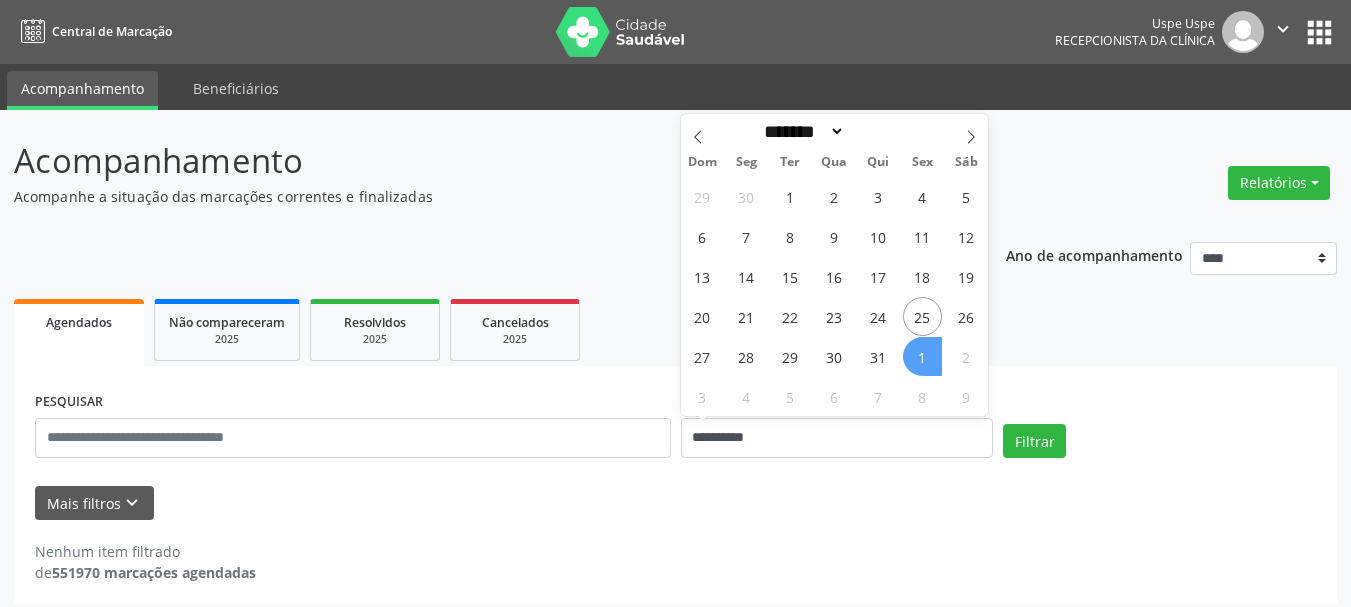 click on "1" at bounding box center (922, 356) 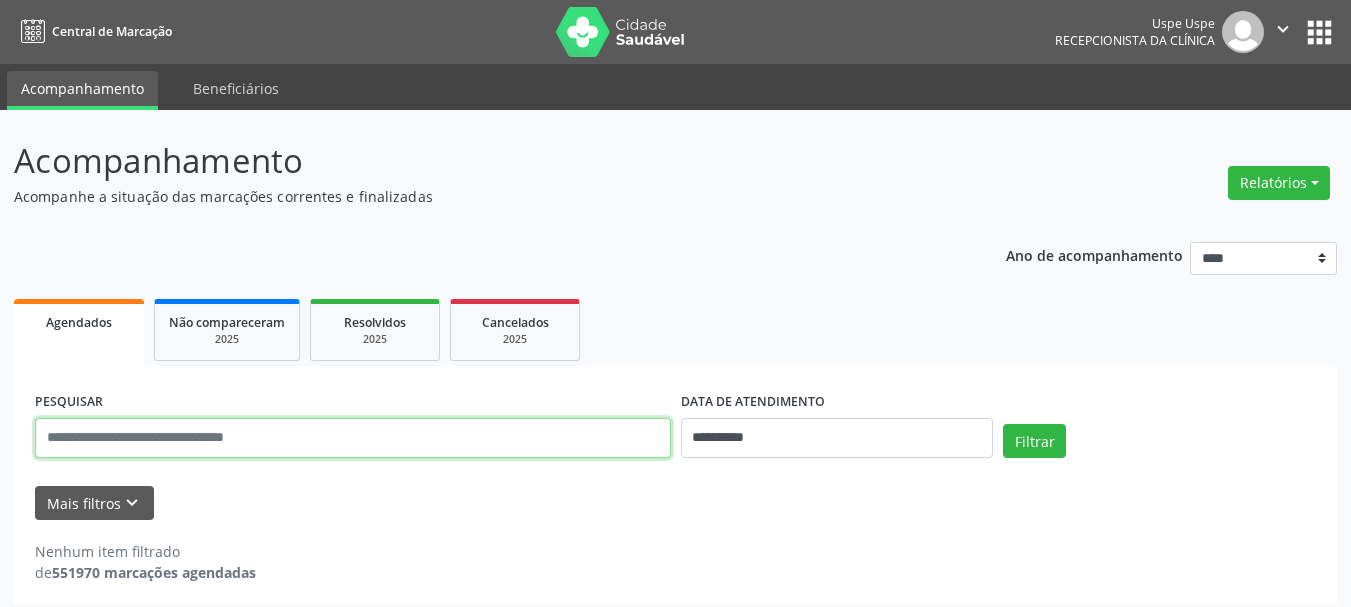 click at bounding box center [353, 438] 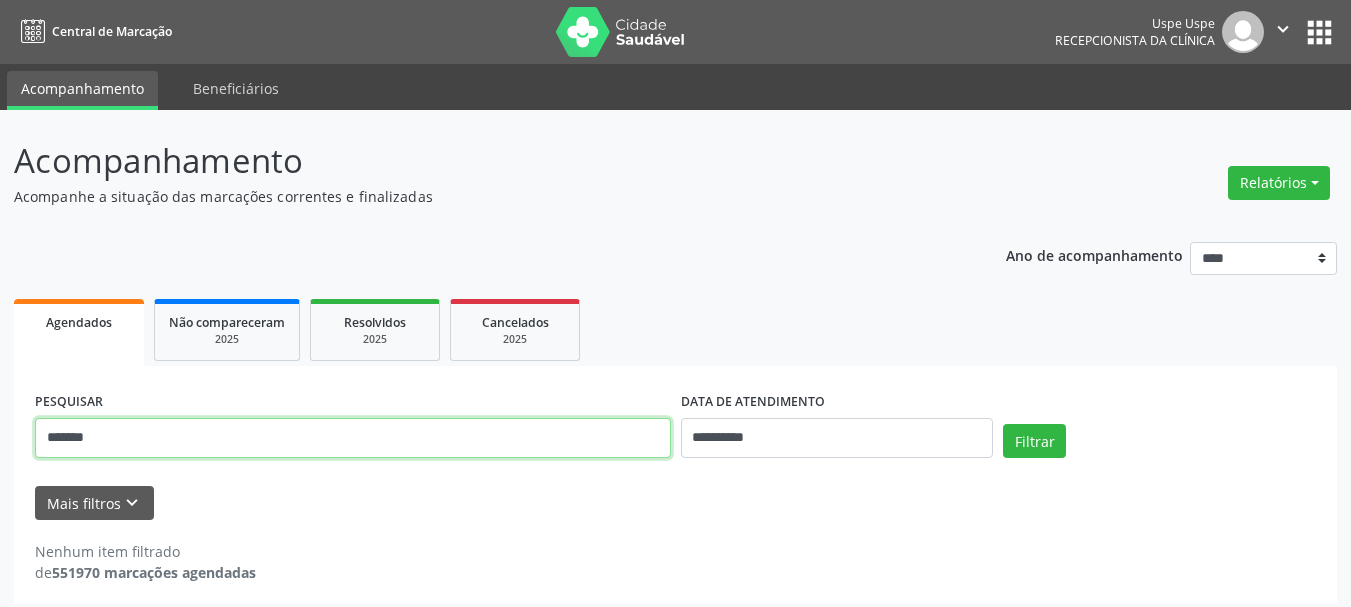 type on "*******" 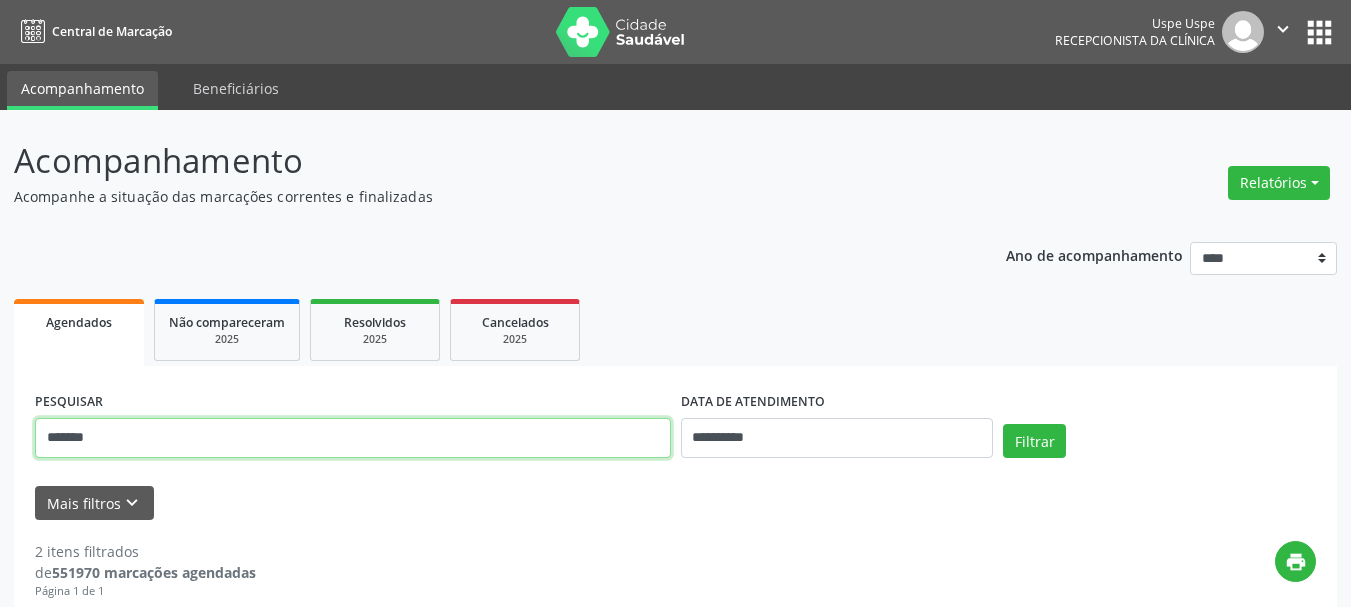 click on "*******" at bounding box center (353, 438) 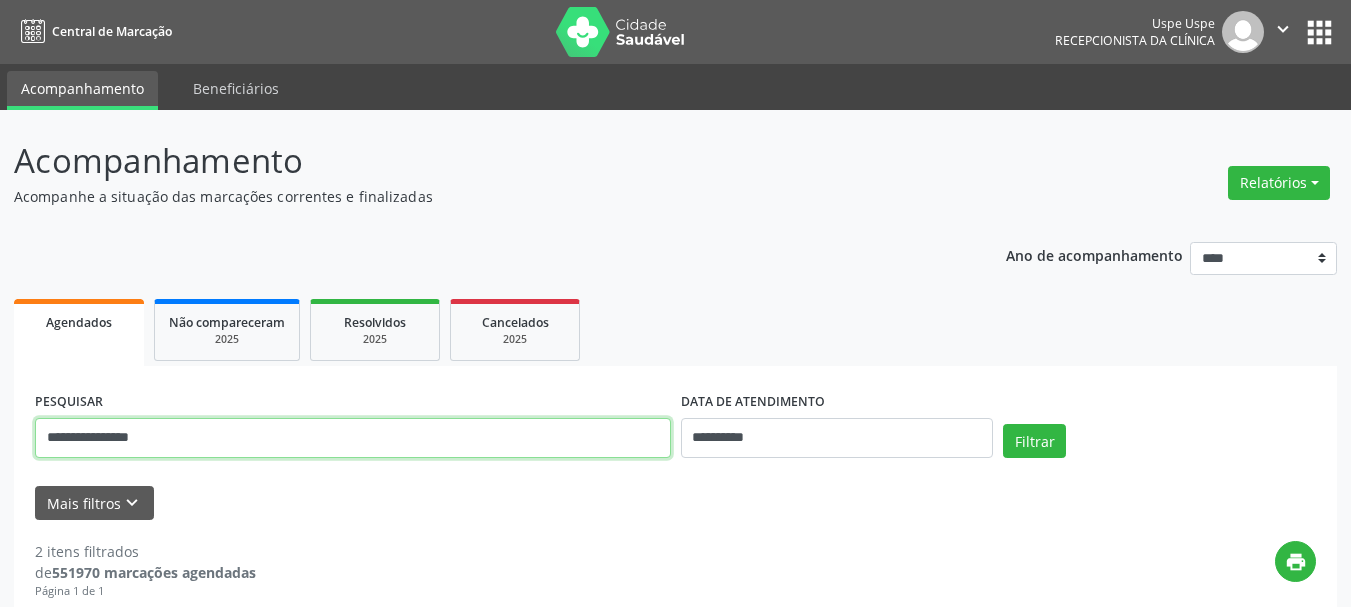 type on "**********" 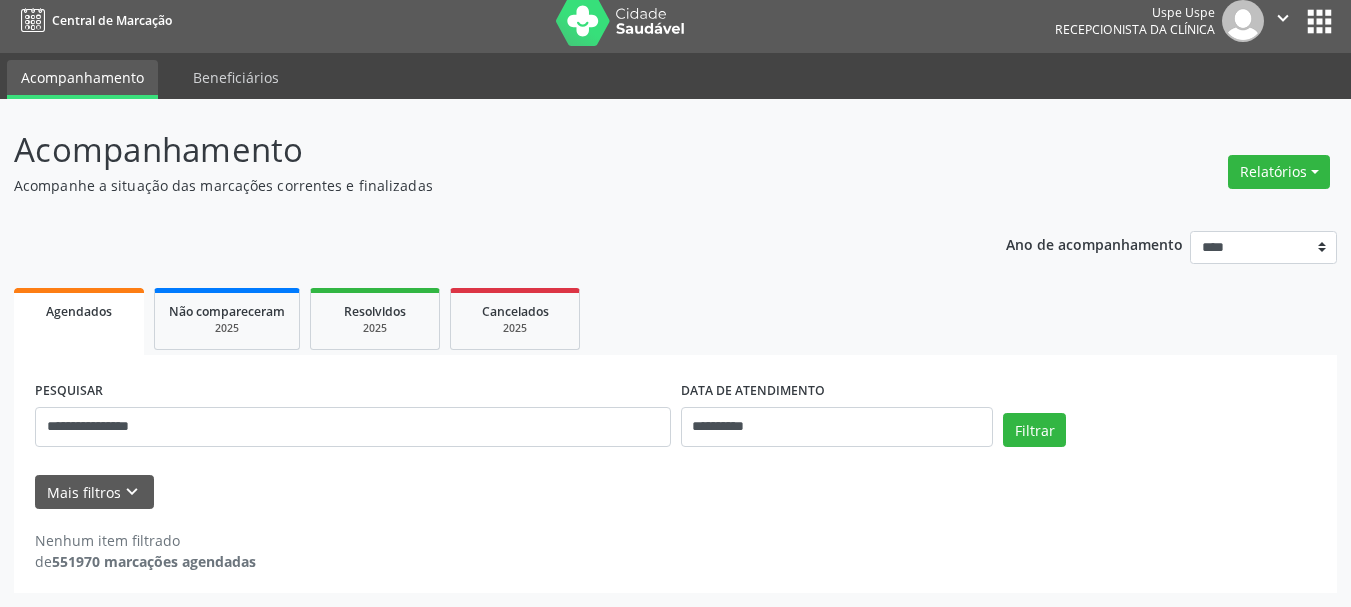scroll, scrollTop: 11, scrollLeft: 0, axis: vertical 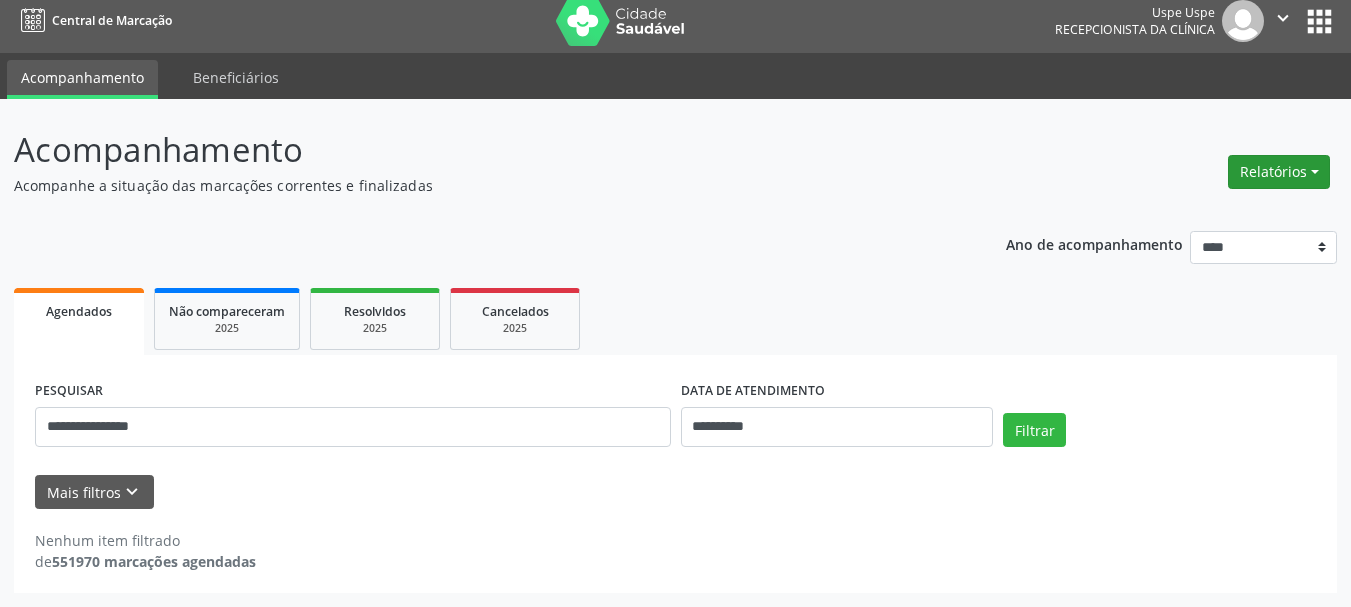 click on "Relatórios" at bounding box center [1279, 172] 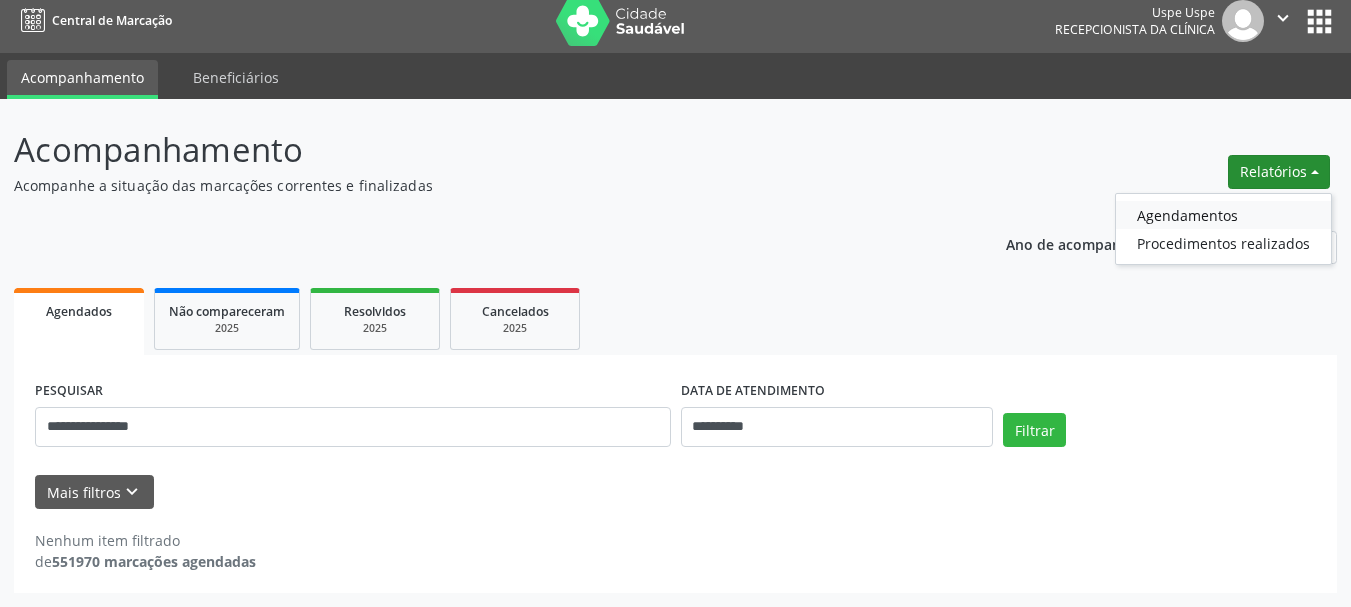 click on "Agendamentos" at bounding box center [1223, 215] 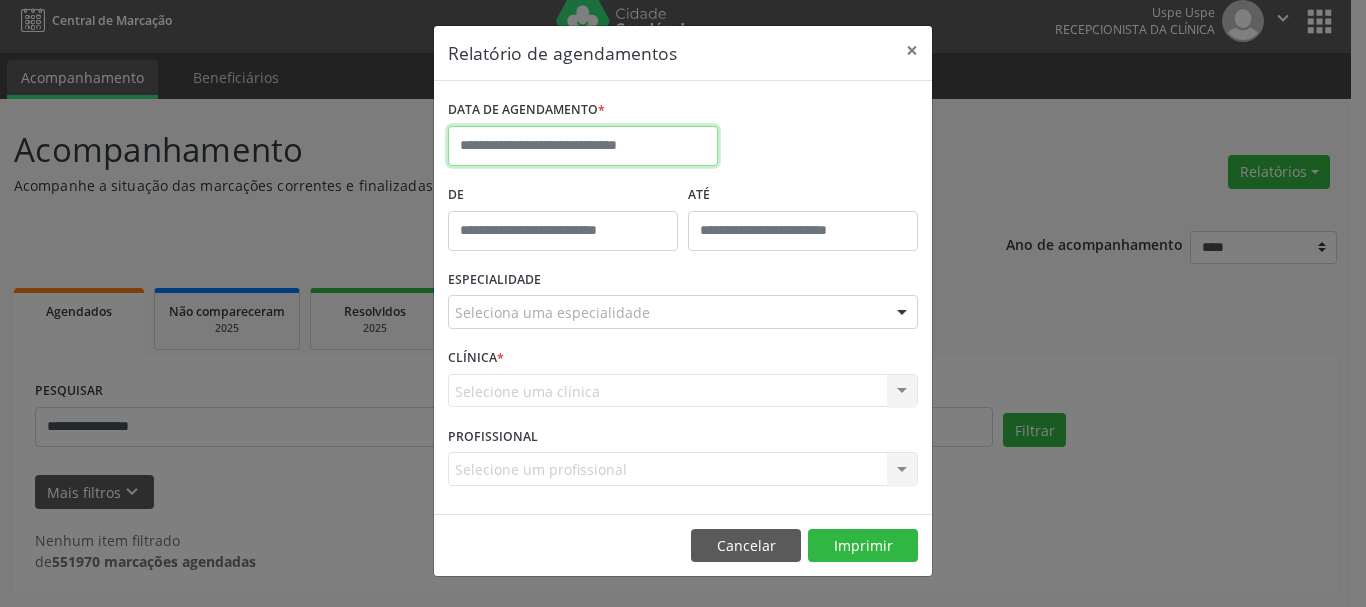 drag, startPoint x: 677, startPoint y: 159, endPoint x: 664, endPoint y: 146, distance: 18.384777 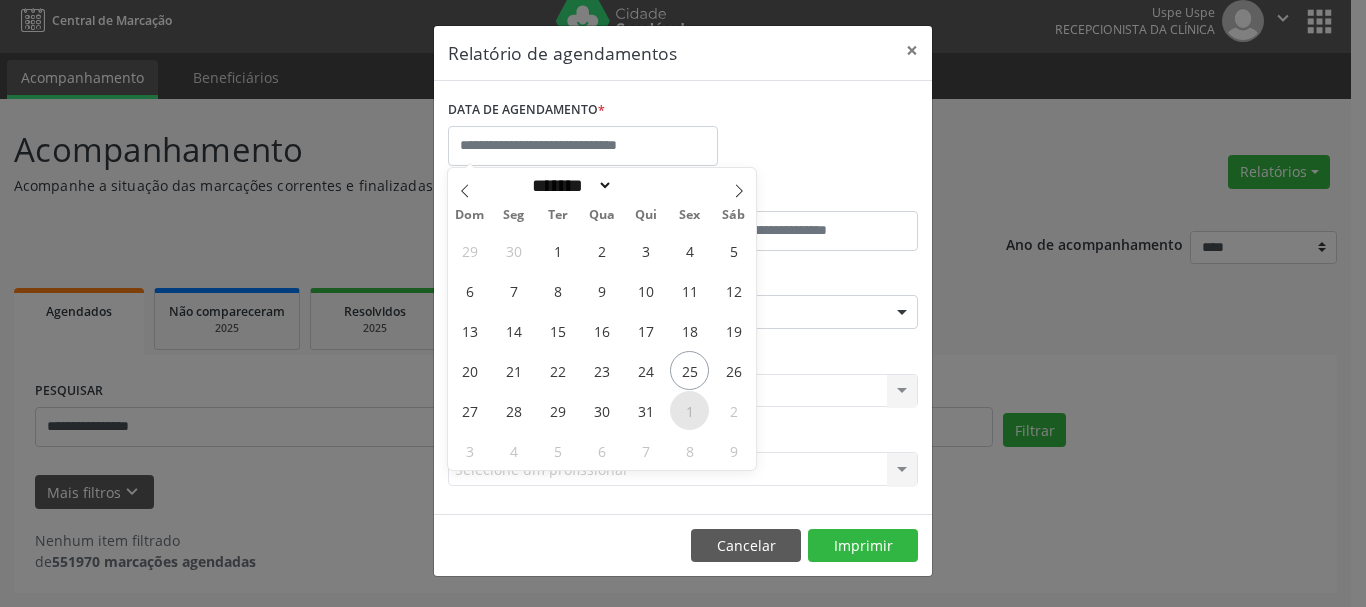 click on "1" at bounding box center (689, 410) 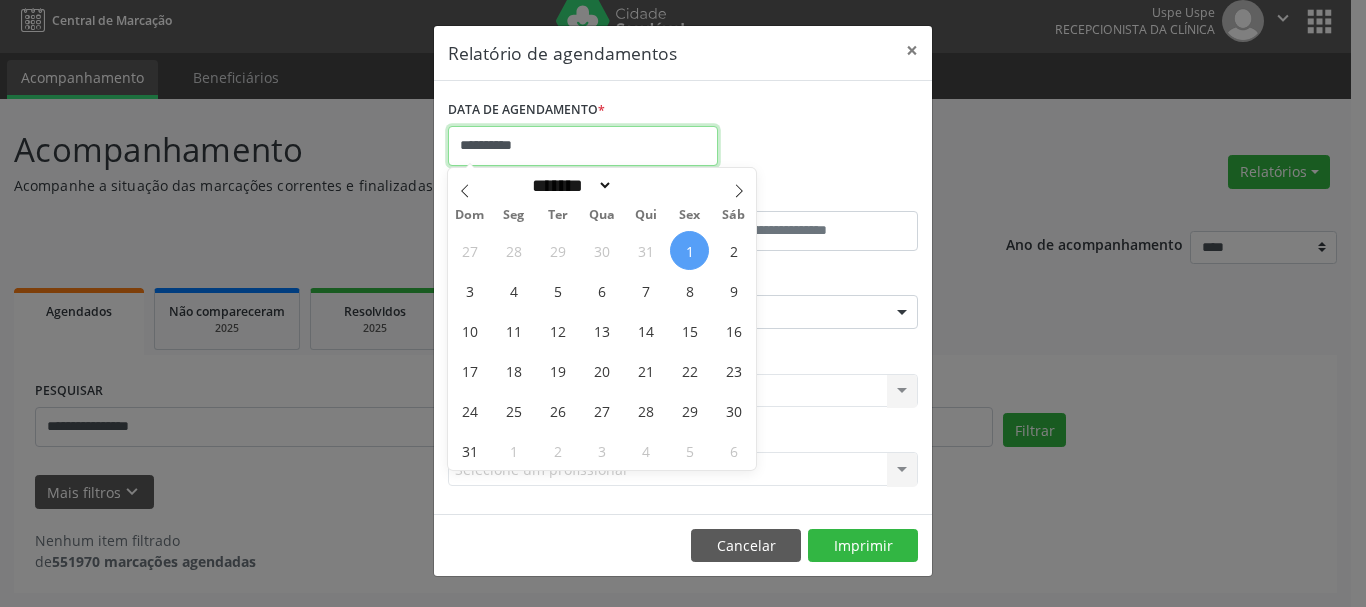 drag, startPoint x: 597, startPoint y: 144, endPoint x: 671, endPoint y: 316, distance: 187.24316 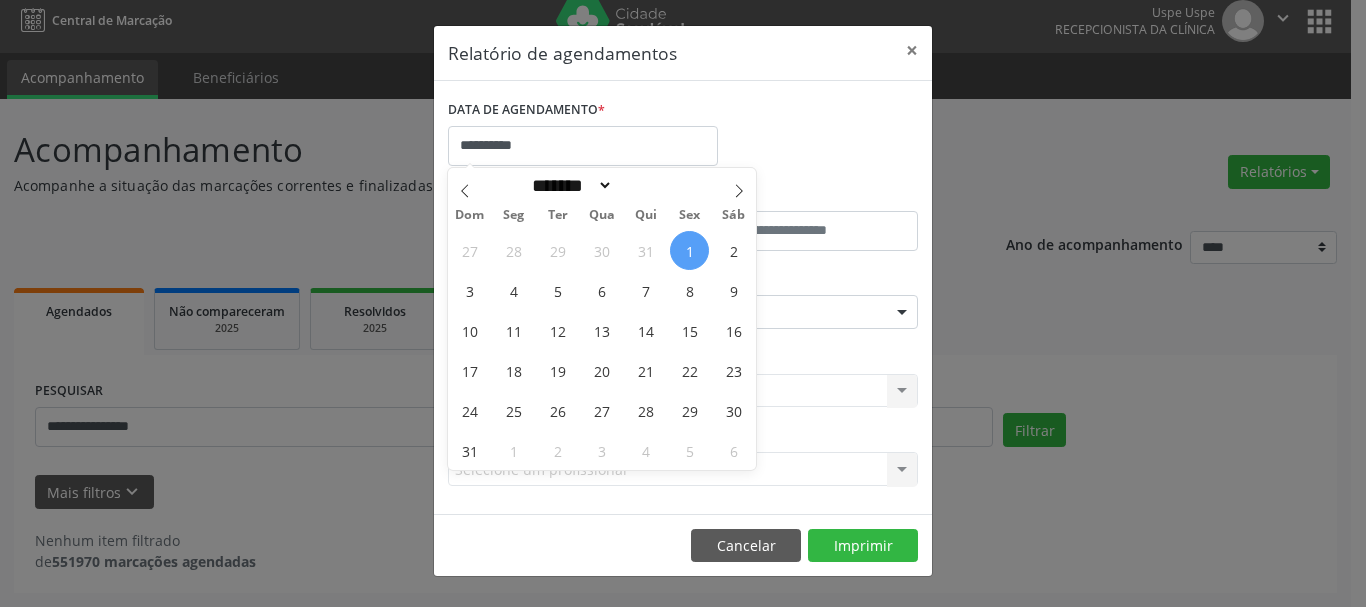 click on "1" at bounding box center [689, 250] 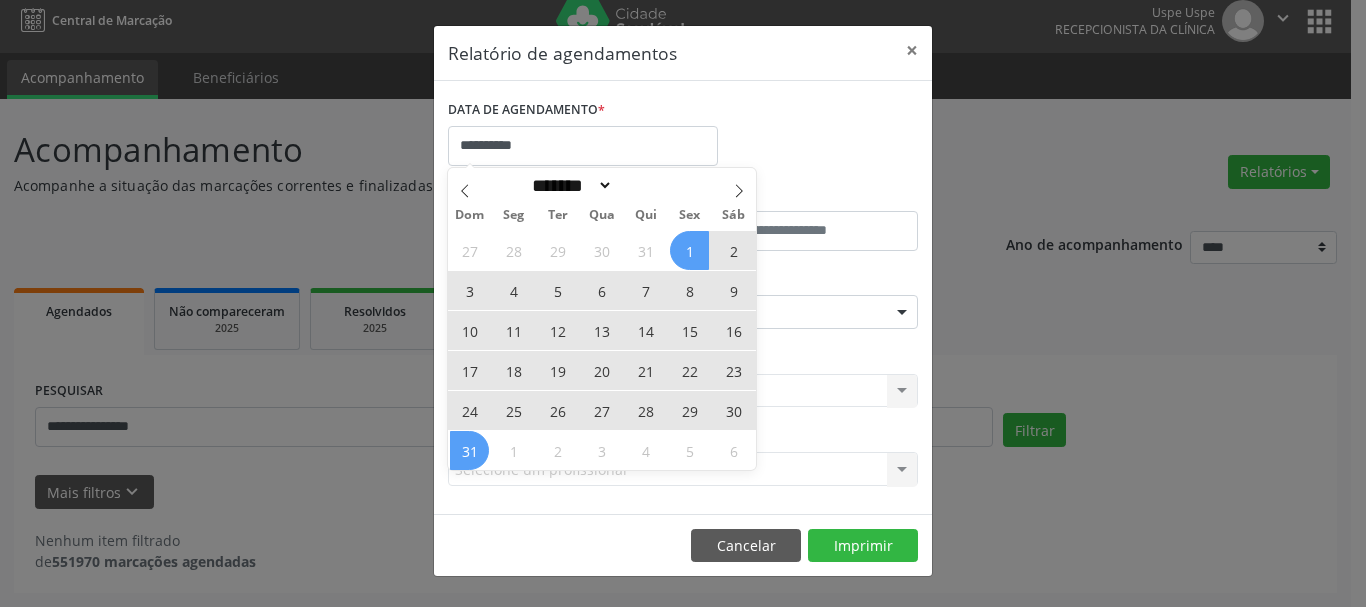 click on "31" at bounding box center [469, 450] 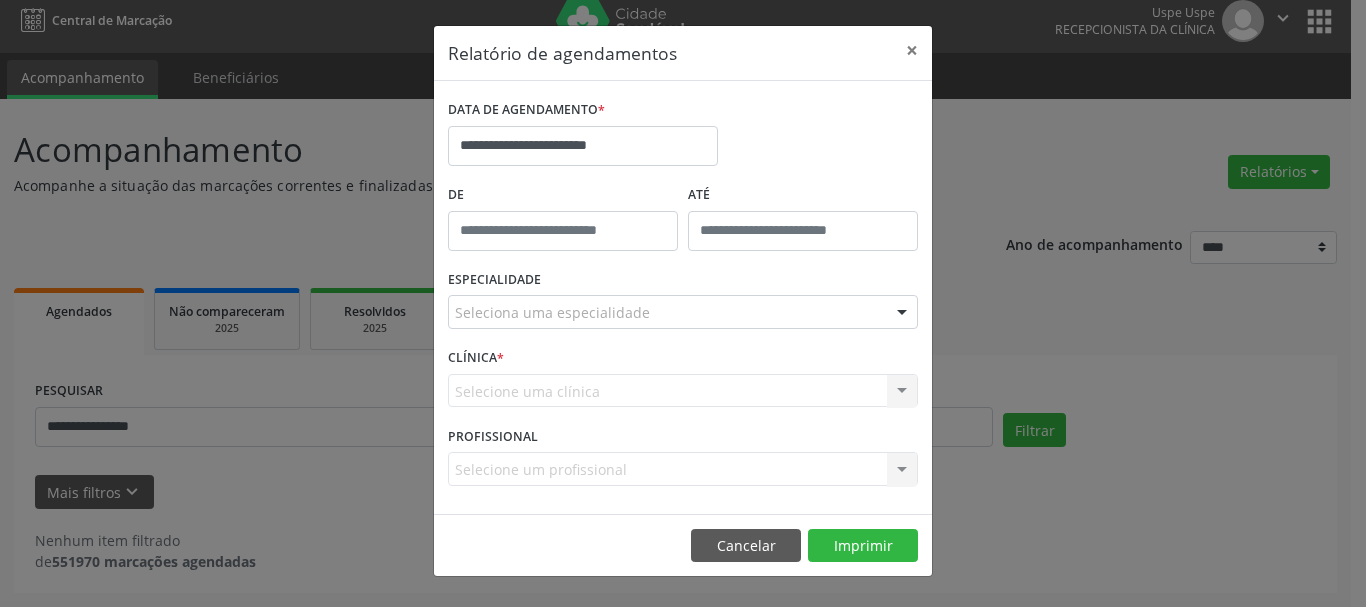 drag, startPoint x: 523, startPoint y: 312, endPoint x: 510, endPoint y: 330, distance: 22.203604 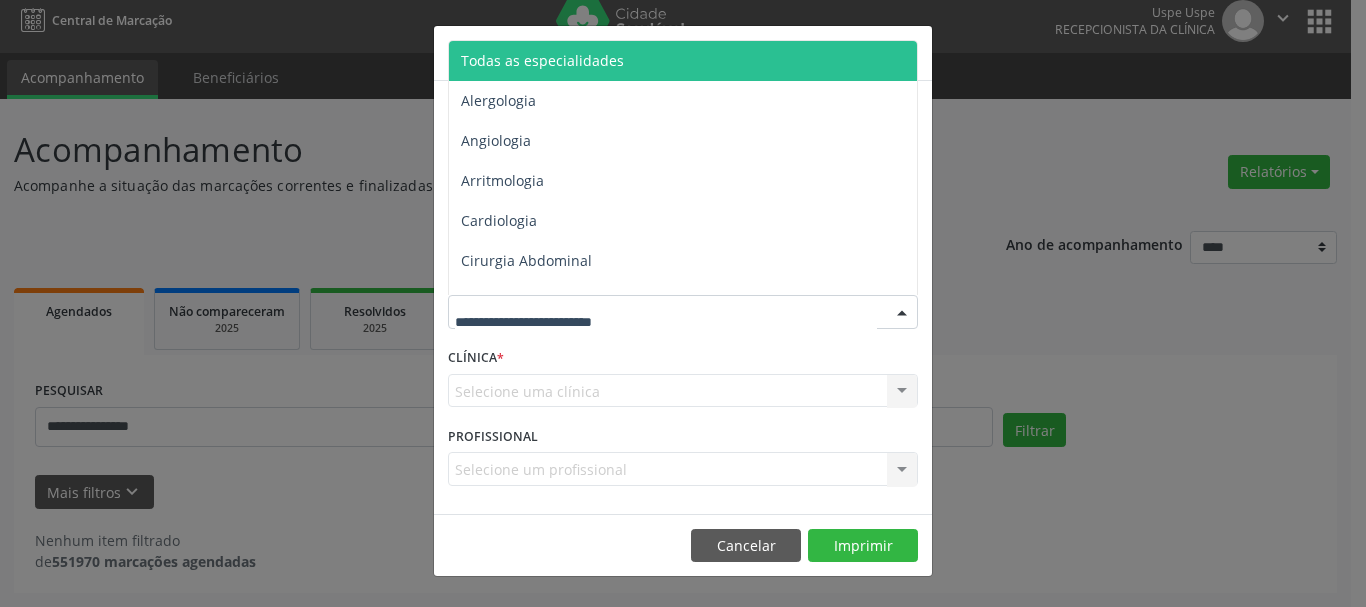 click on "CLÍNICA
*" at bounding box center [476, 358] 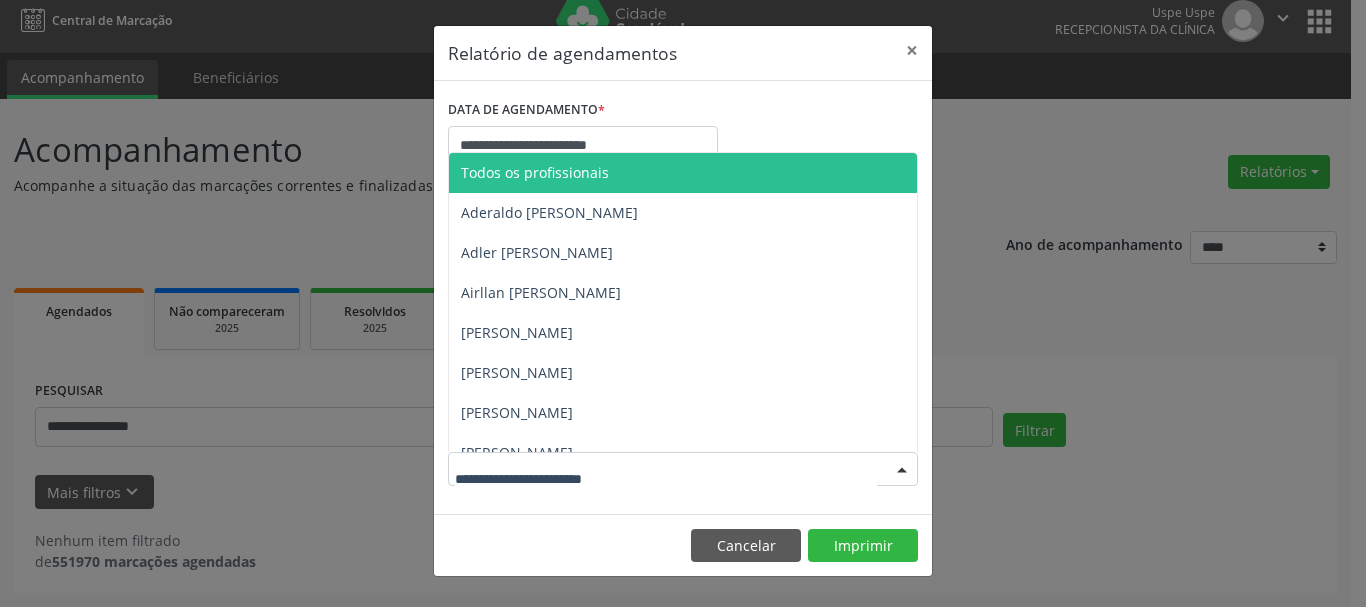 click at bounding box center [683, 469] 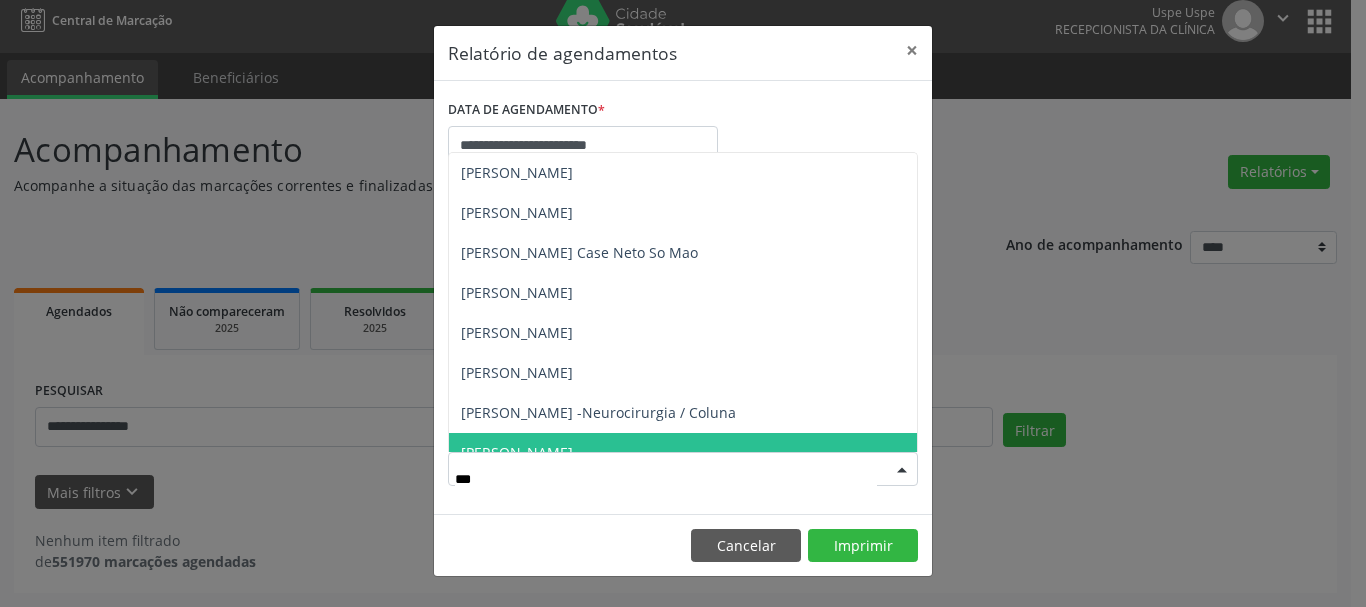type on "****" 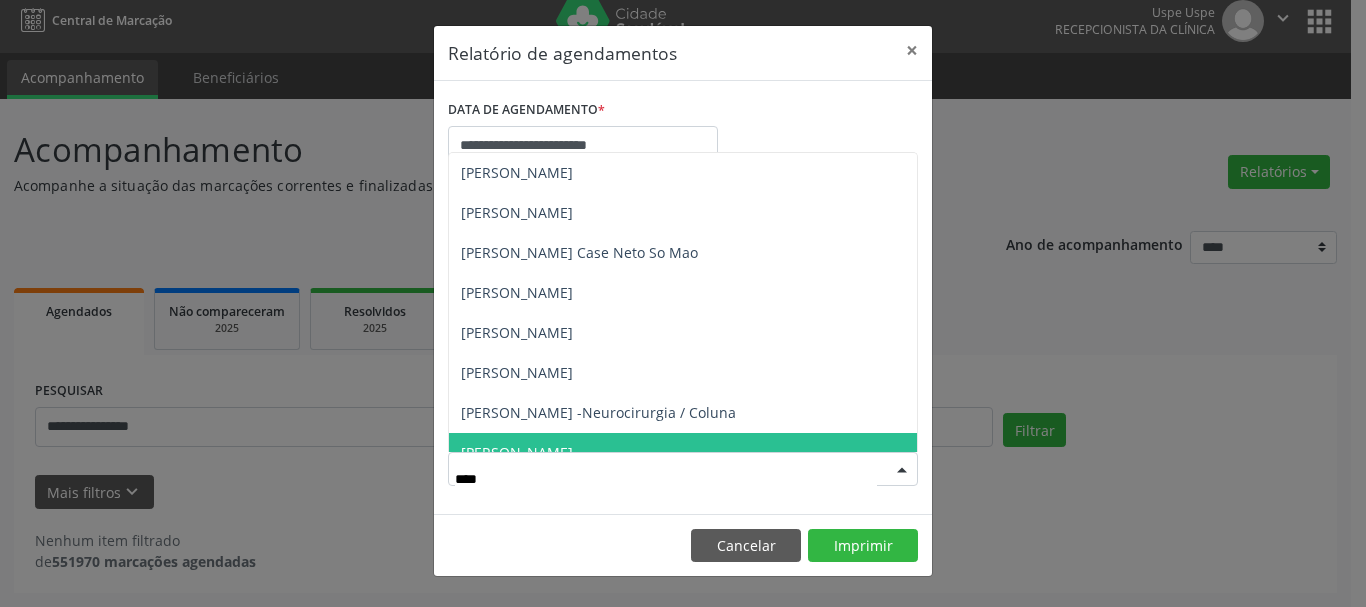 click on "[PERSON_NAME]" at bounding box center [683, 453] 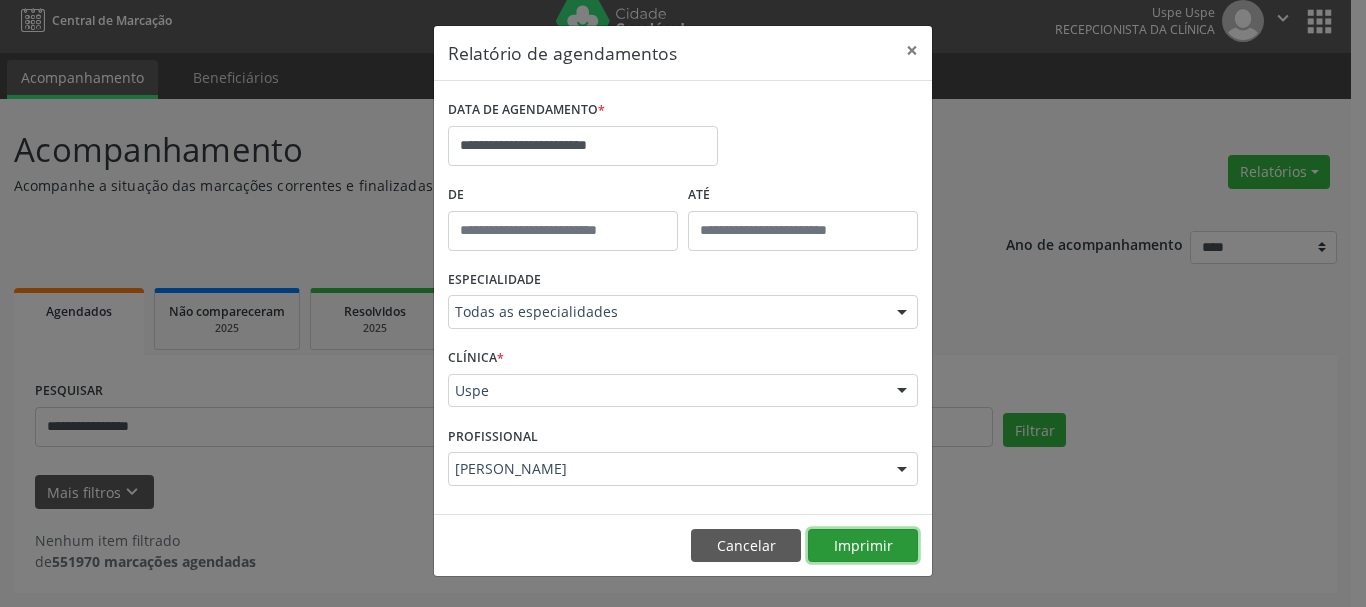 click on "Imprimir" at bounding box center [863, 546] 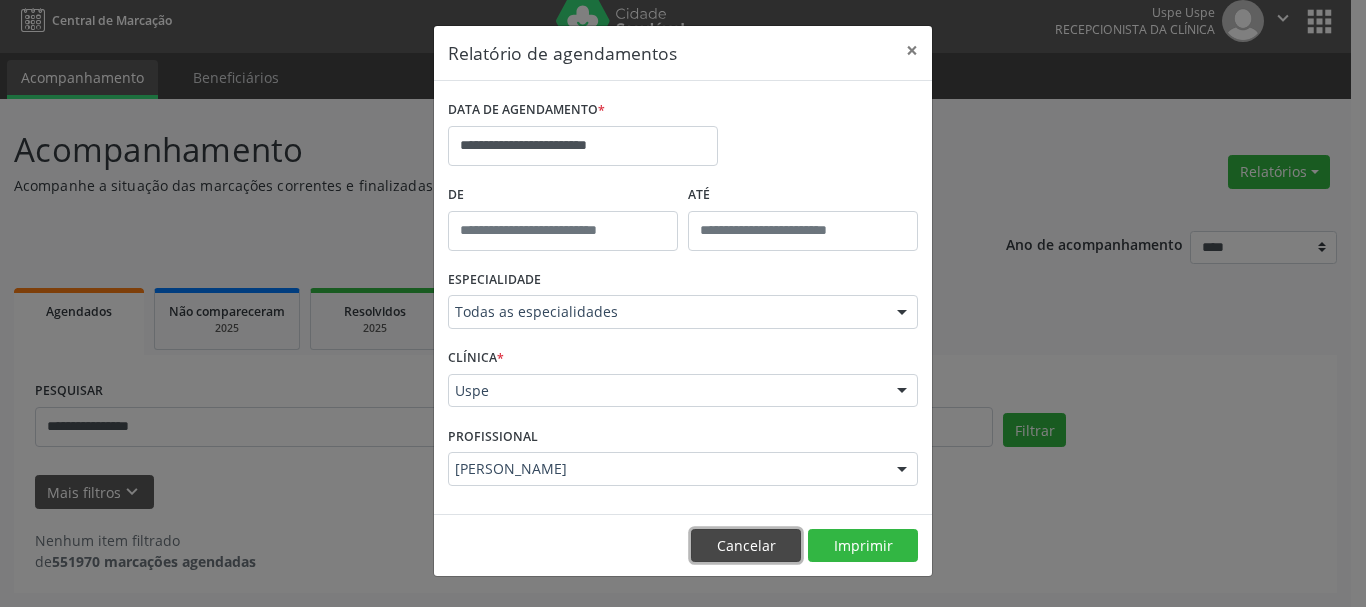 click on "Cancelar" at bounding box center (746, 546) 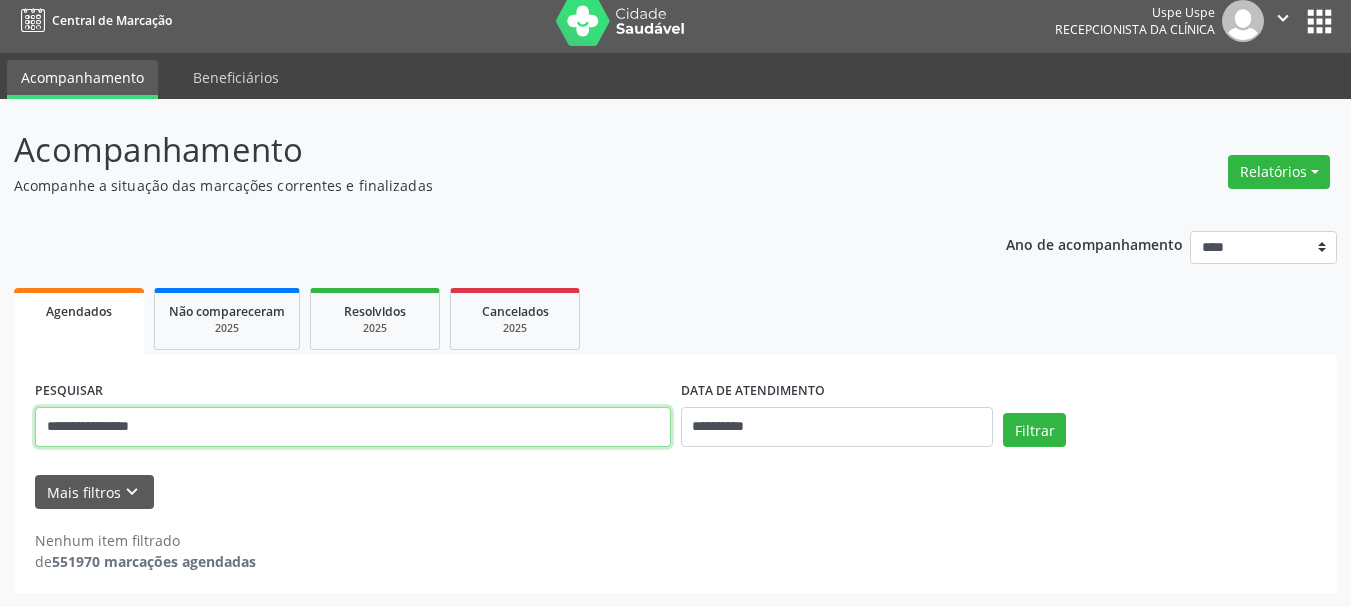 click on "**********" at bounding box center (353, 427) 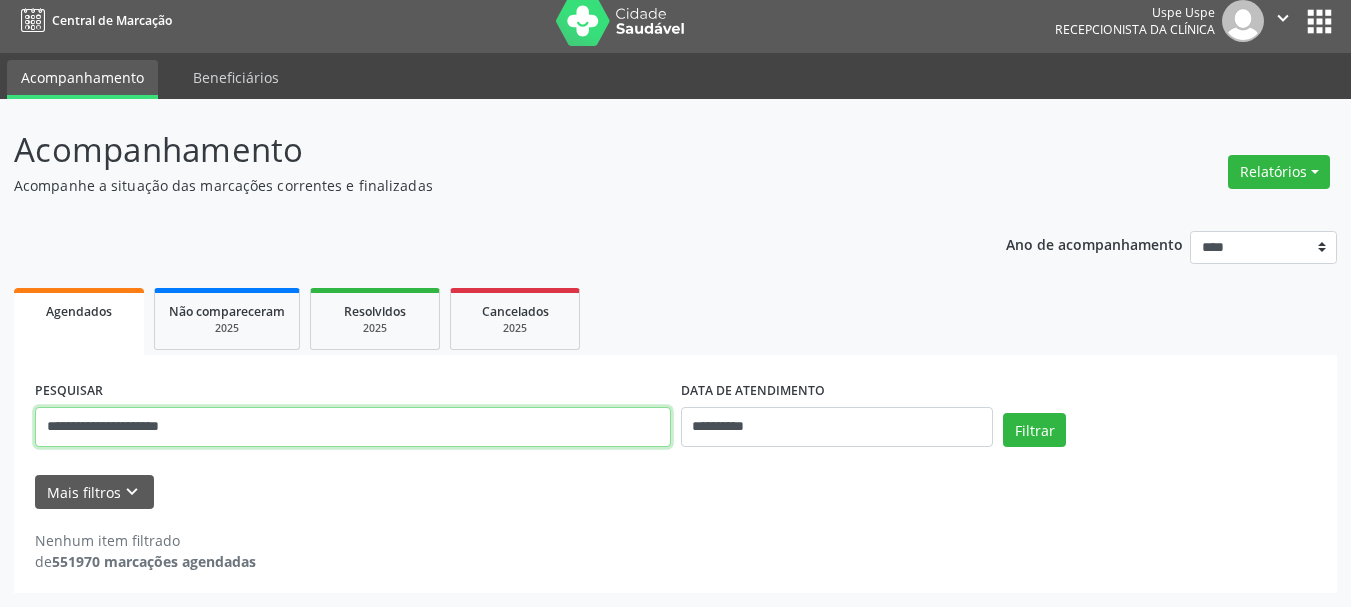 type on "**********" 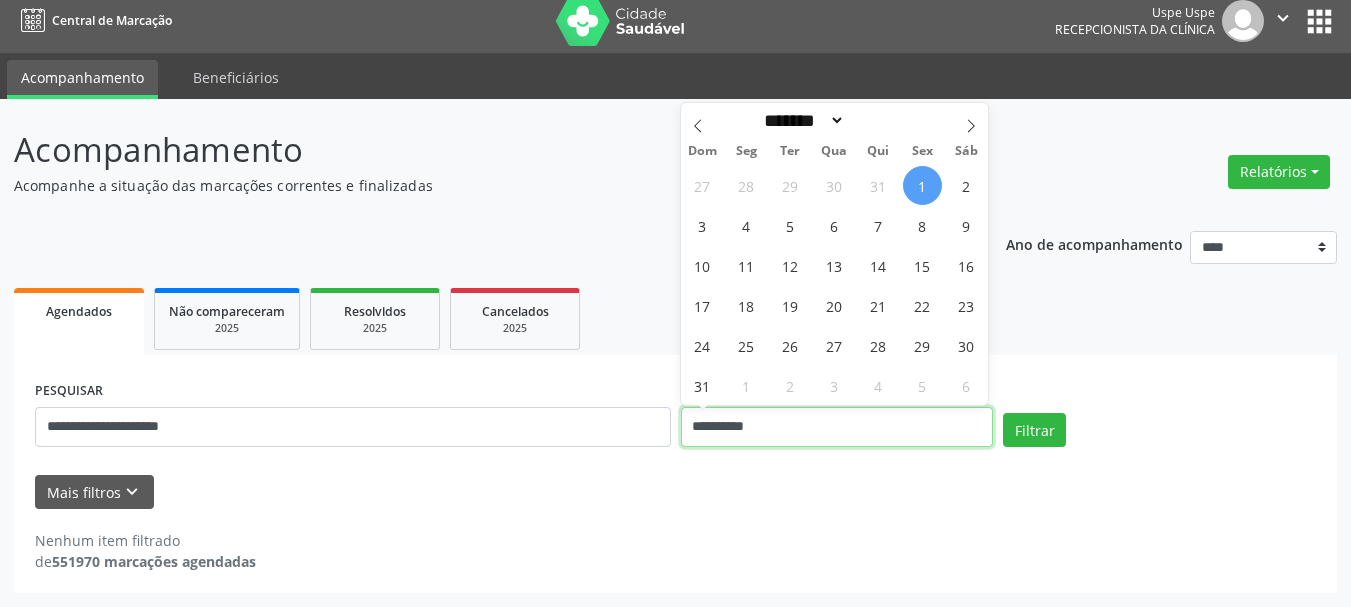 click on "**********" at bounding box center [837, 427] 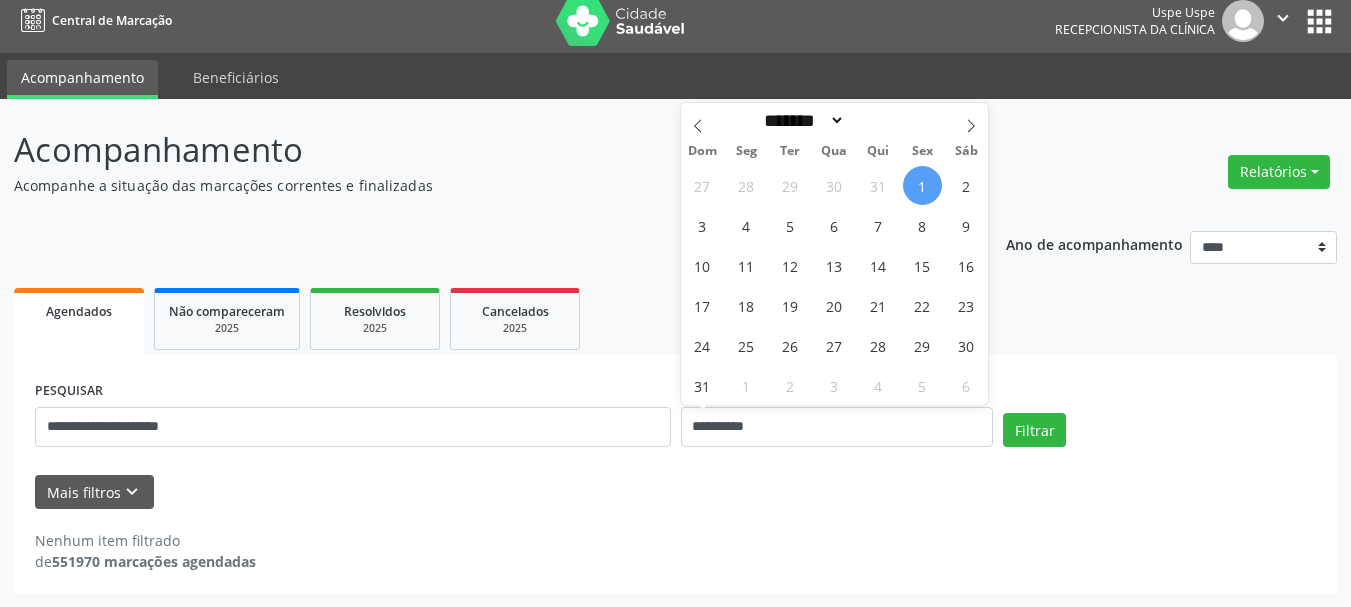 click on "1" at bounding box center (922, 185) 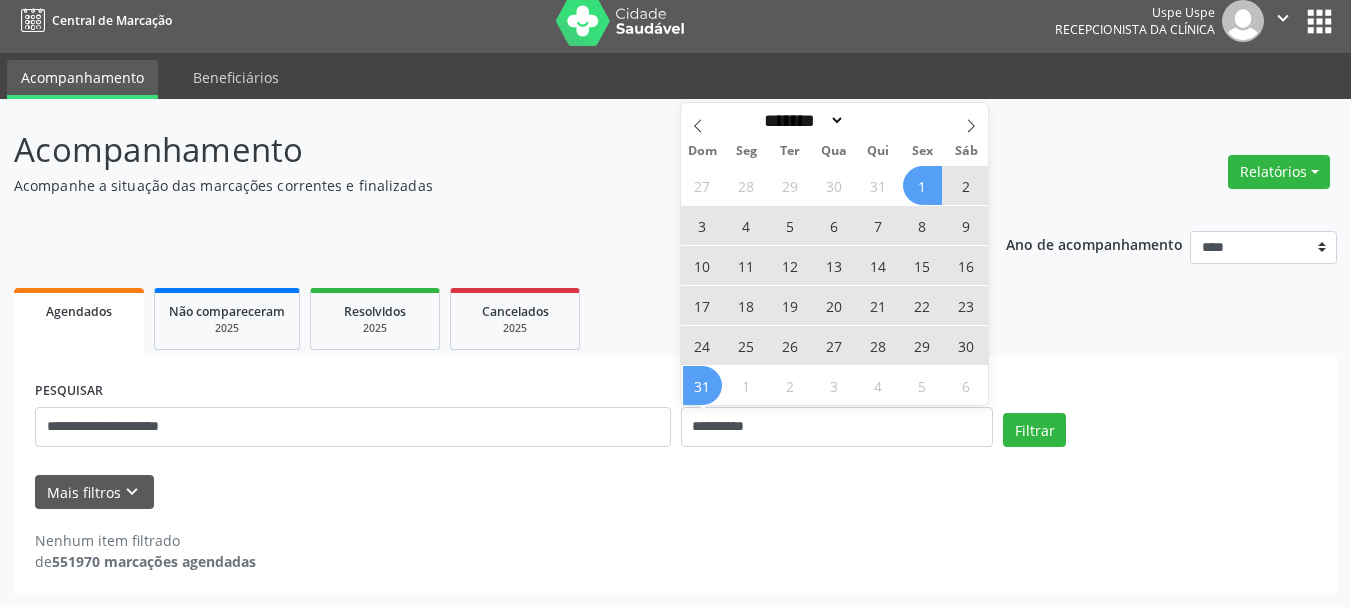 drag, startPoint x: 685, startPoint y: 388, endPoint x: 727, endPoint y: 392, distance: 42.190044 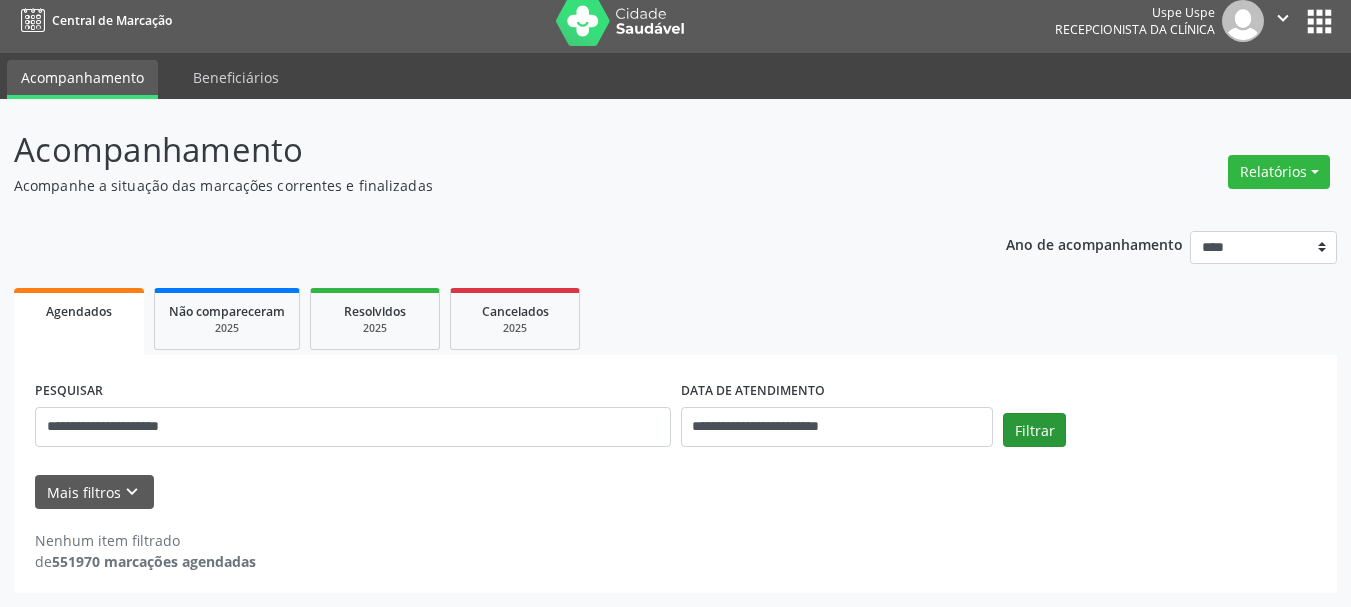 drag, startPoint x: 1073, startPoint y: 426, endPoint x: 1061, endPoint y: 429, distance: 12.369317 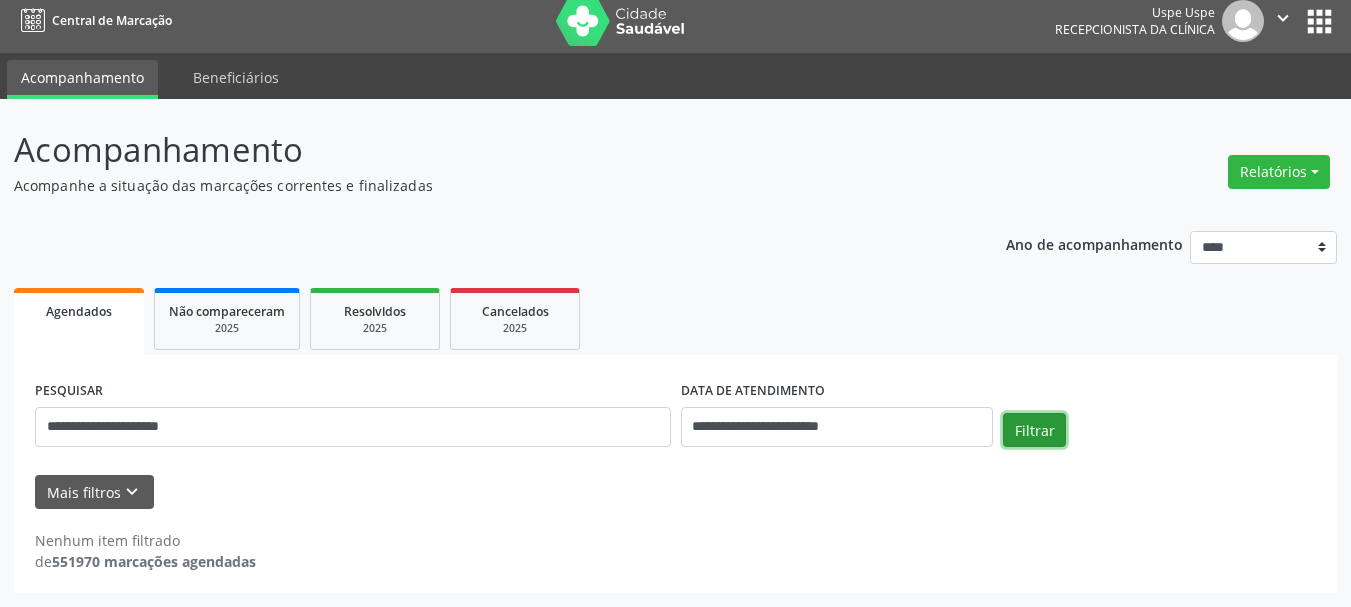 click on "Filtrar" at bounding box center [1034, 430] 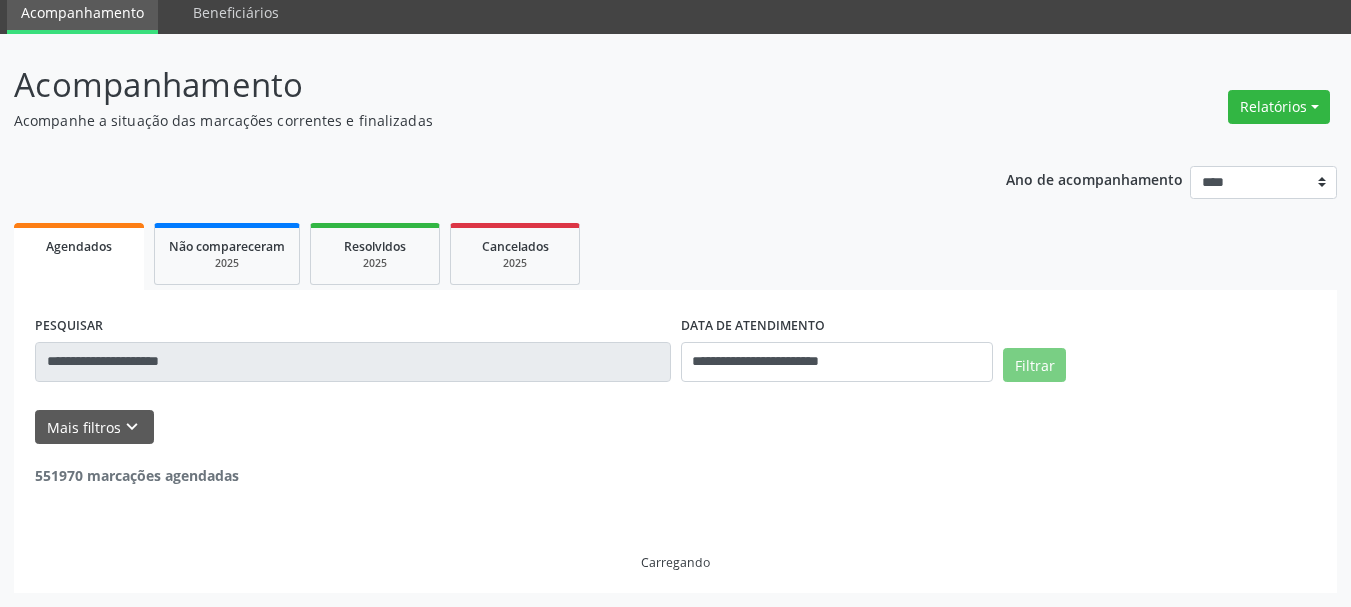 scroll, scrollTop: 11, scrollLeft: 0, axis: vertical 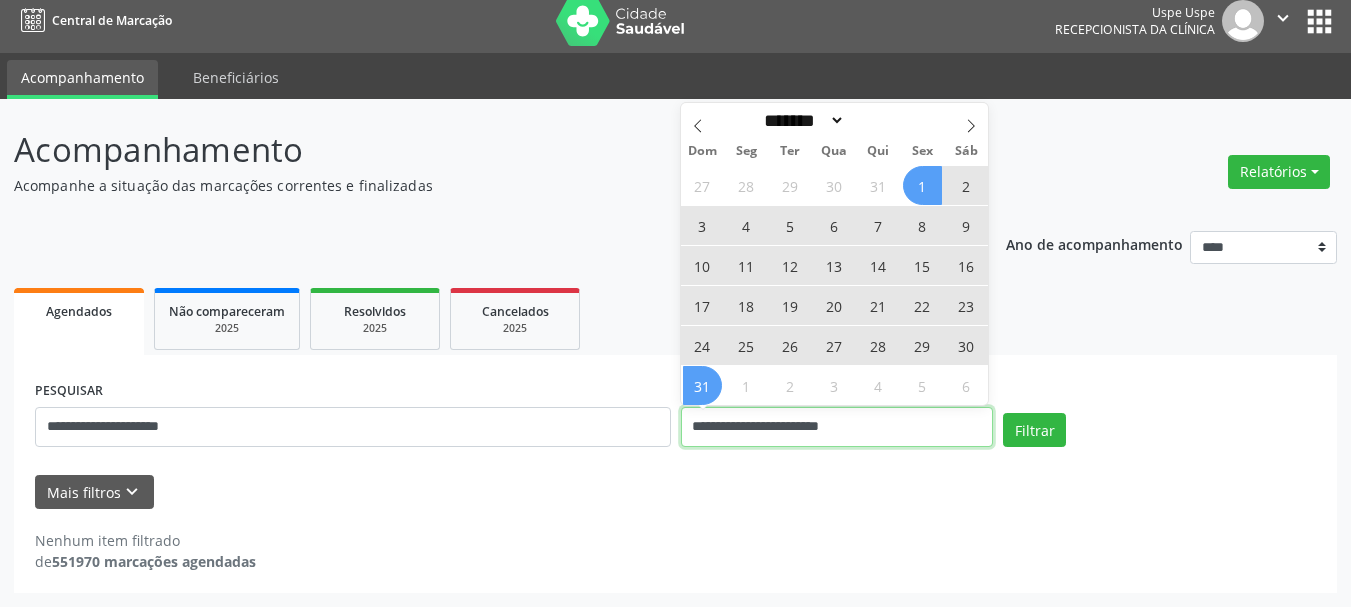 click on "**********" at bounding box center [837, 427] 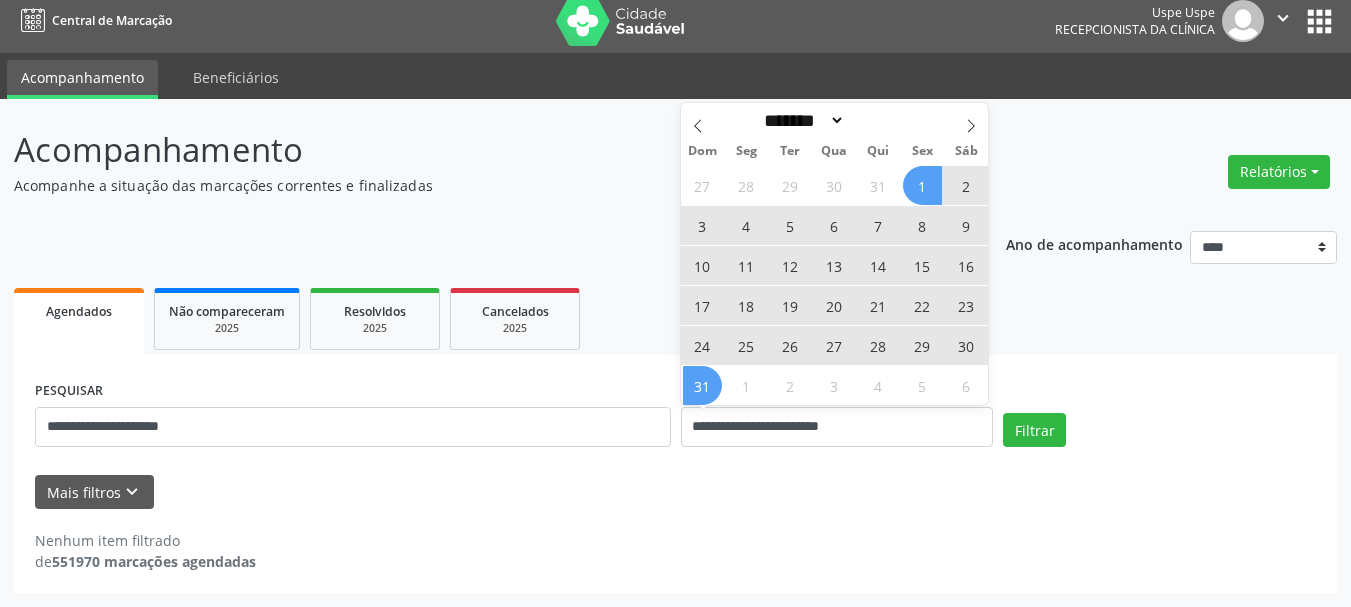 drag, startPoint x: 930, startPoint y: 173, endPoint x: 877, endPoint y: 163, distance: 53.935146 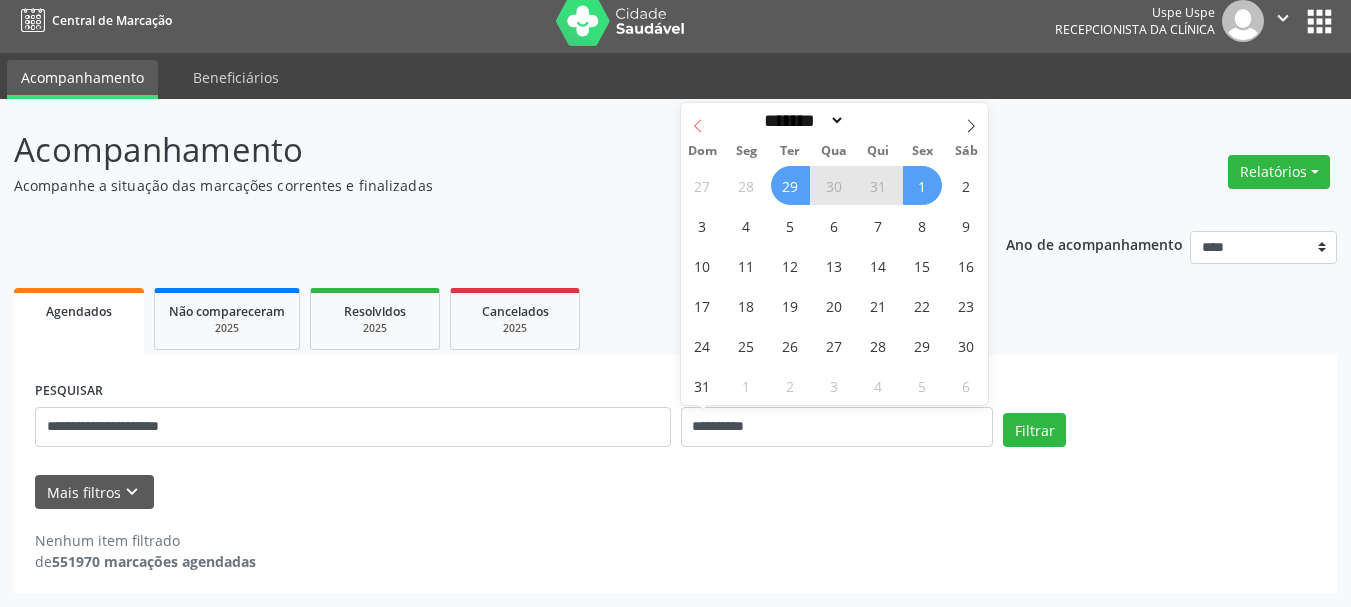 click 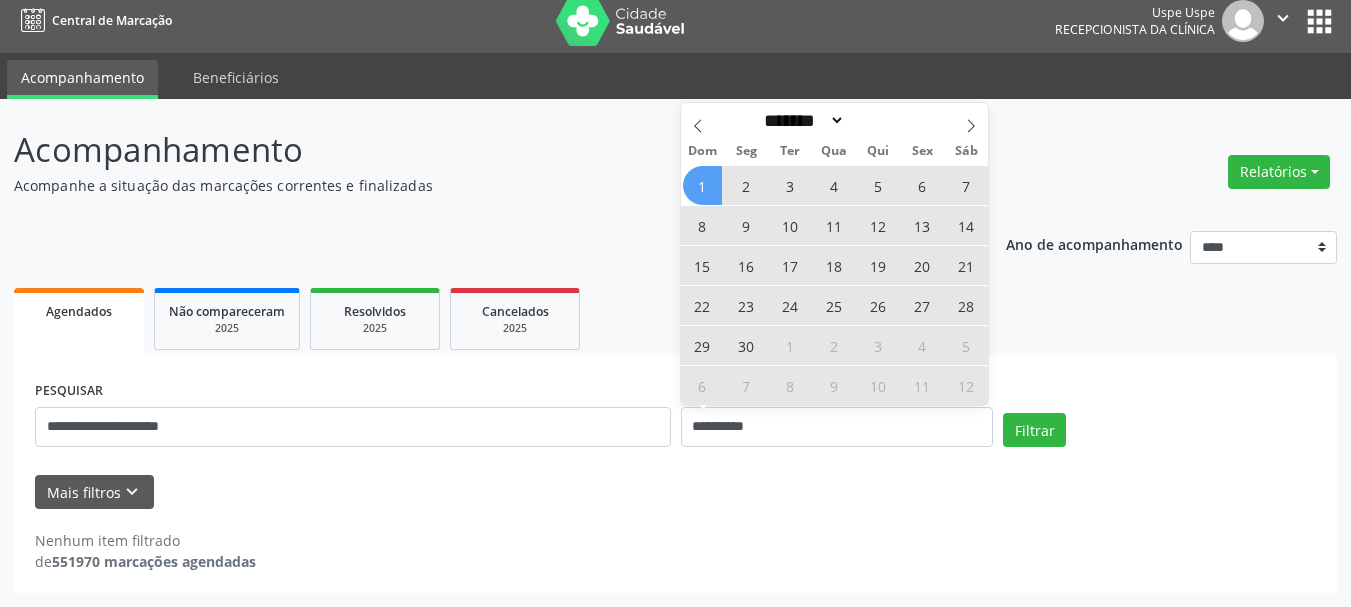 drag, startPoint x: 703, startPoint y: 183, endPoint x: 743, endPoint y: 192, distance: 41 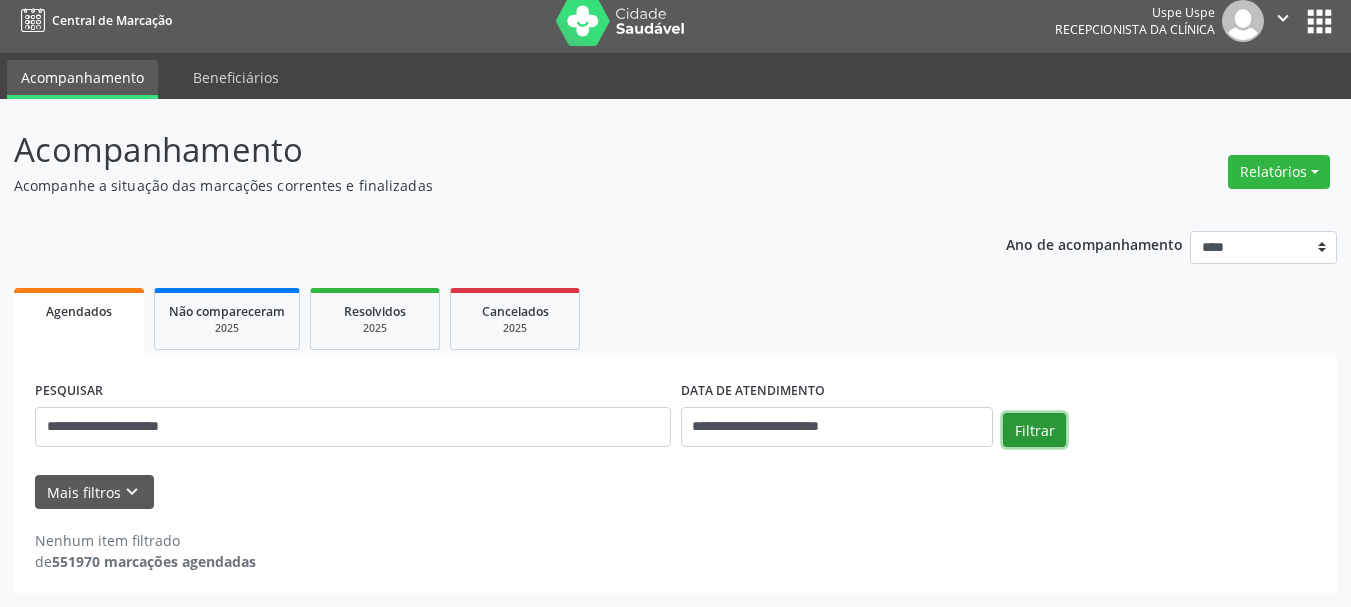 click on "Filtrar" at bounding box center [1034, 430] 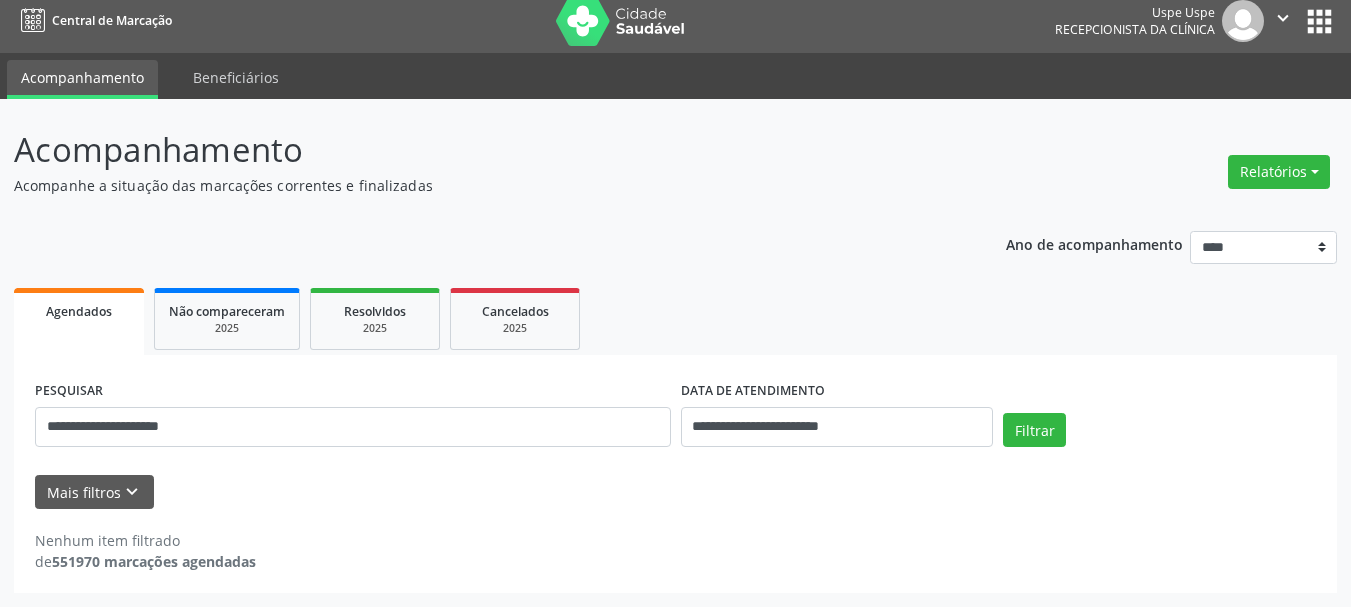 scroll, scrollTop: 11, scrollLeft: 0, axis: vertical 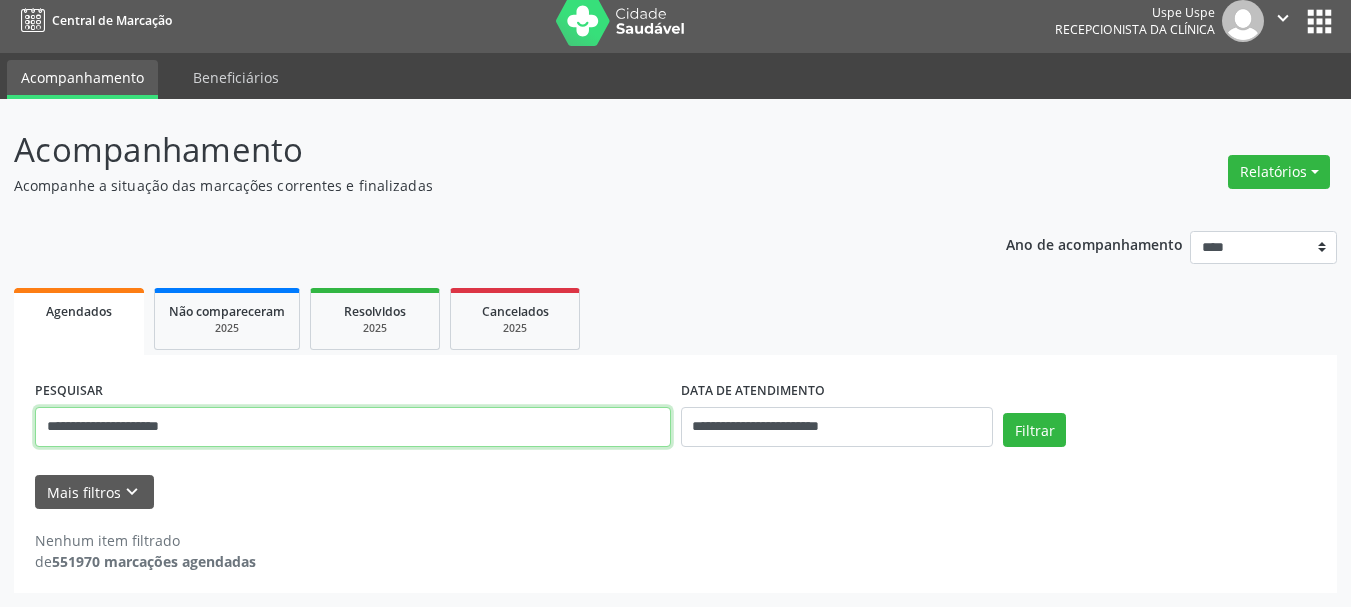 click on "**********" at bounding box center [353, 427] 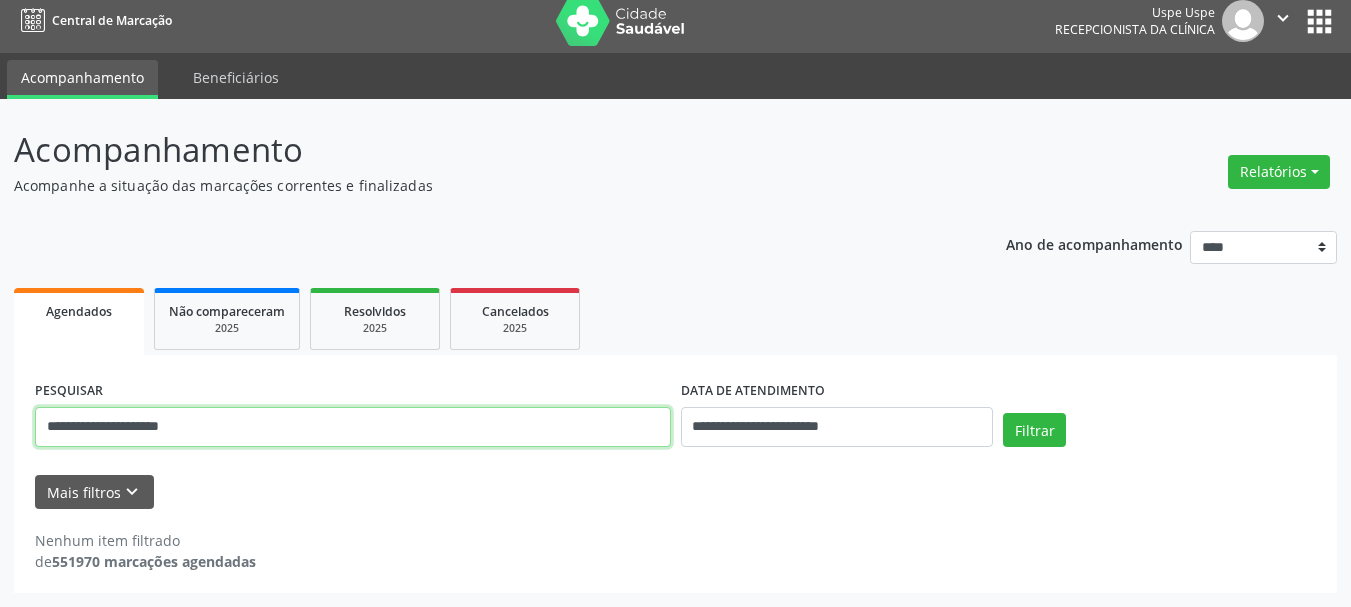 drag, startPoint x: 1290, startPoint y: 160, endPoint x: 1217, endPoint y: 204, distance: 85.23497 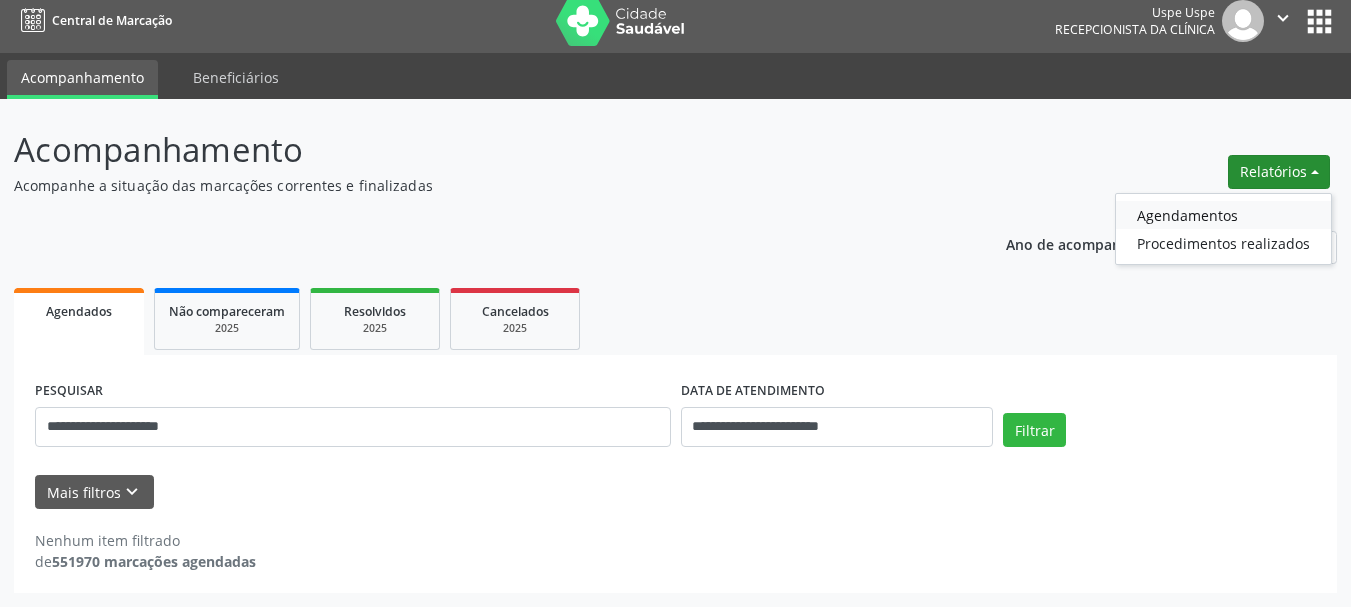 click on "Agendamentos" at bounding box center [1223, 215] 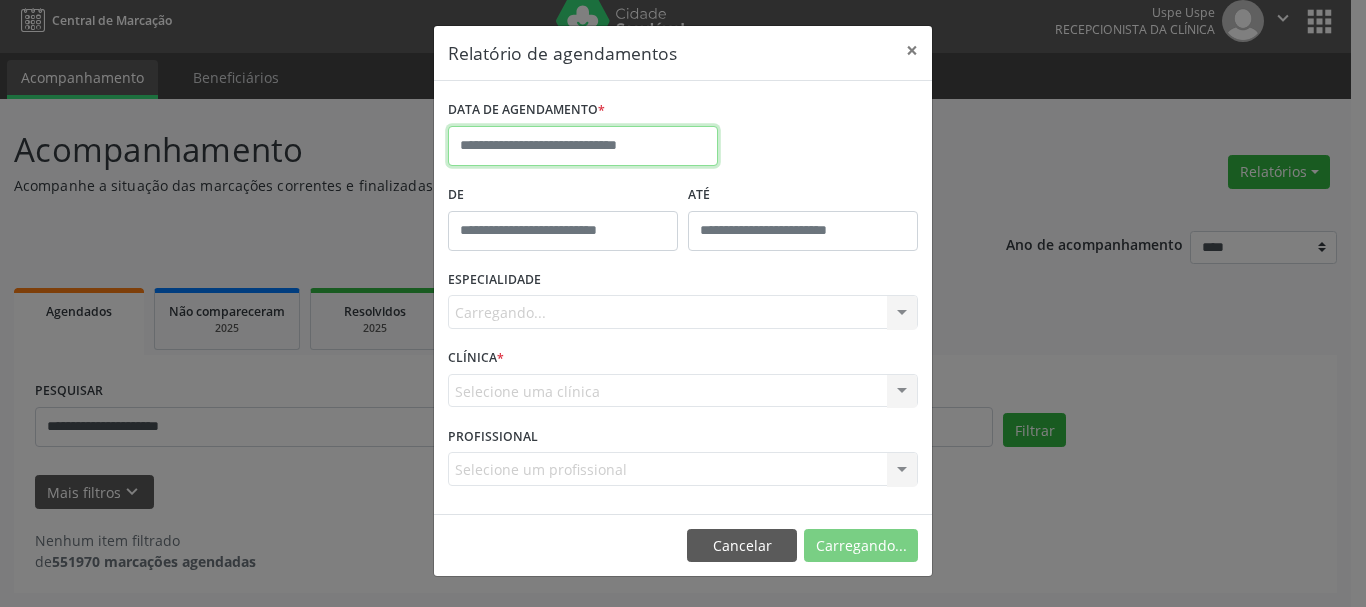 drag, startPoint x: 592, startPoint y: 137, endPoint x: 671, endPoint y: 350, distance: 227.17834 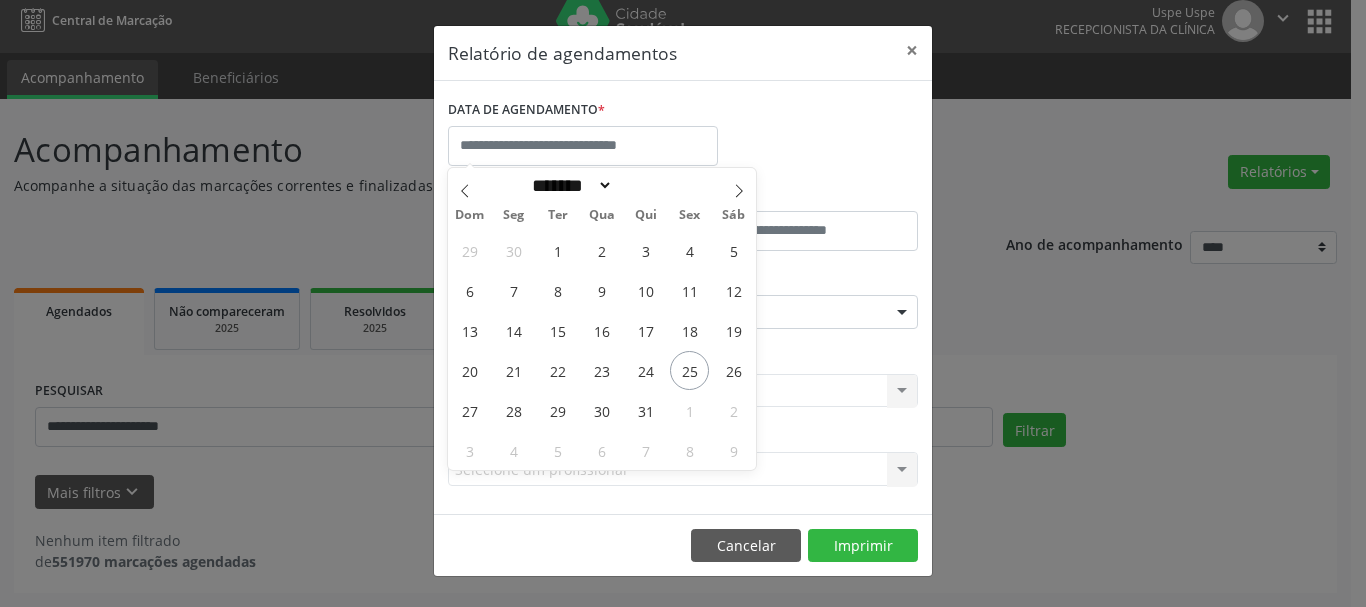 click on "Dom Seg Ter Qua Qui Sex Sáb" at bounding box center (602, 216) 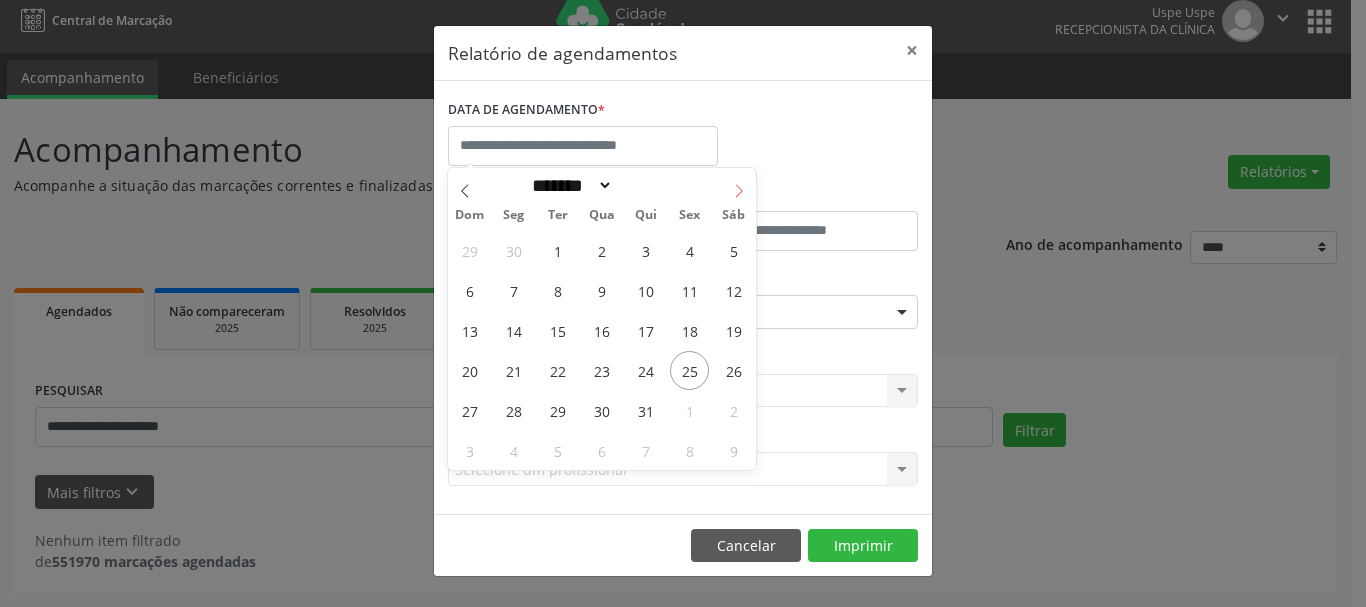 click at bounding box center [739, 185] 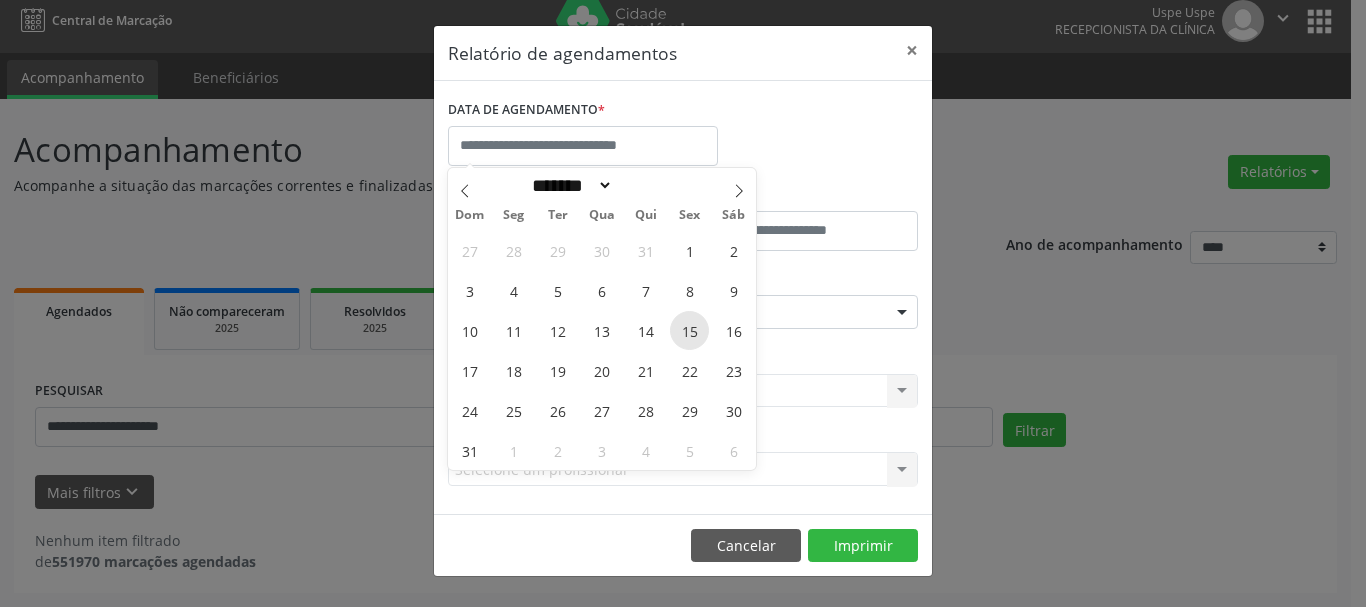 click on "15" at bounding box center (689, 330) 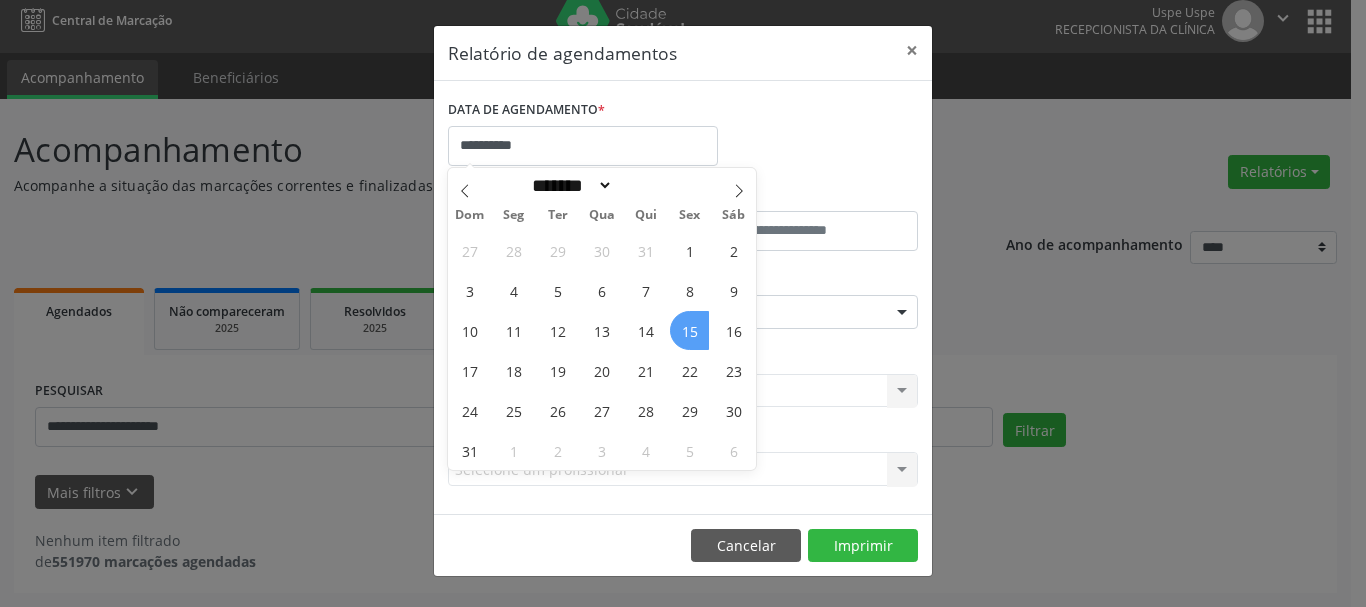 click on "15" at bounding box center [689, 330] 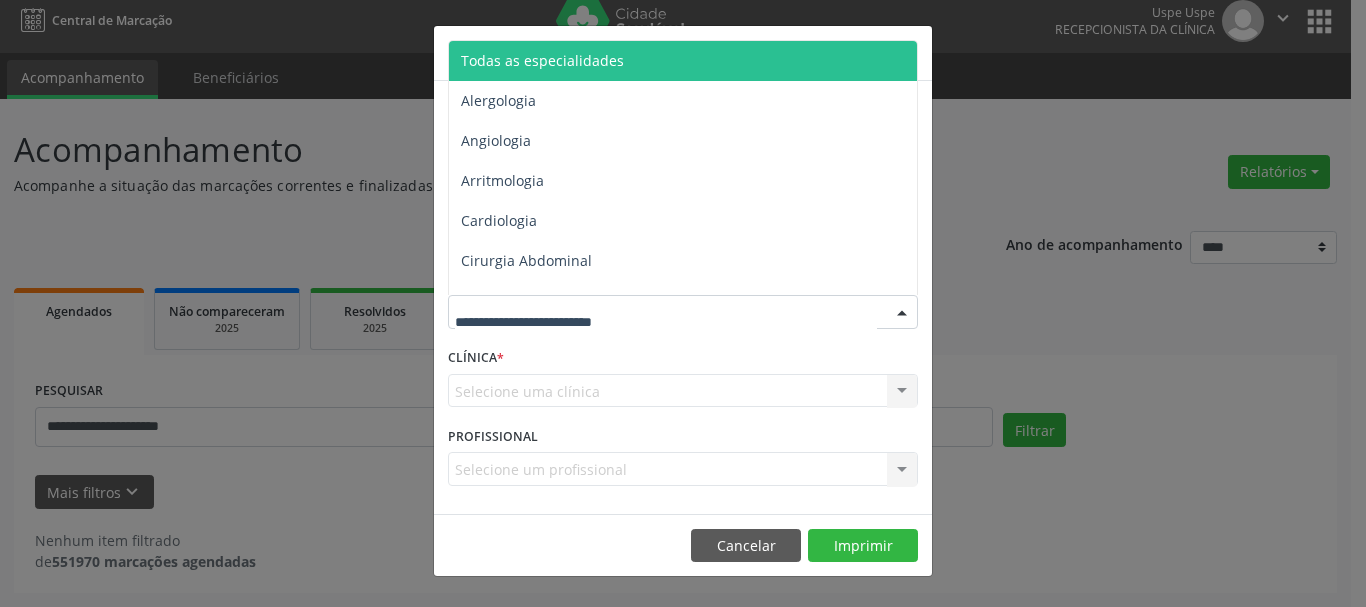 click at bounding box center (666, 322) 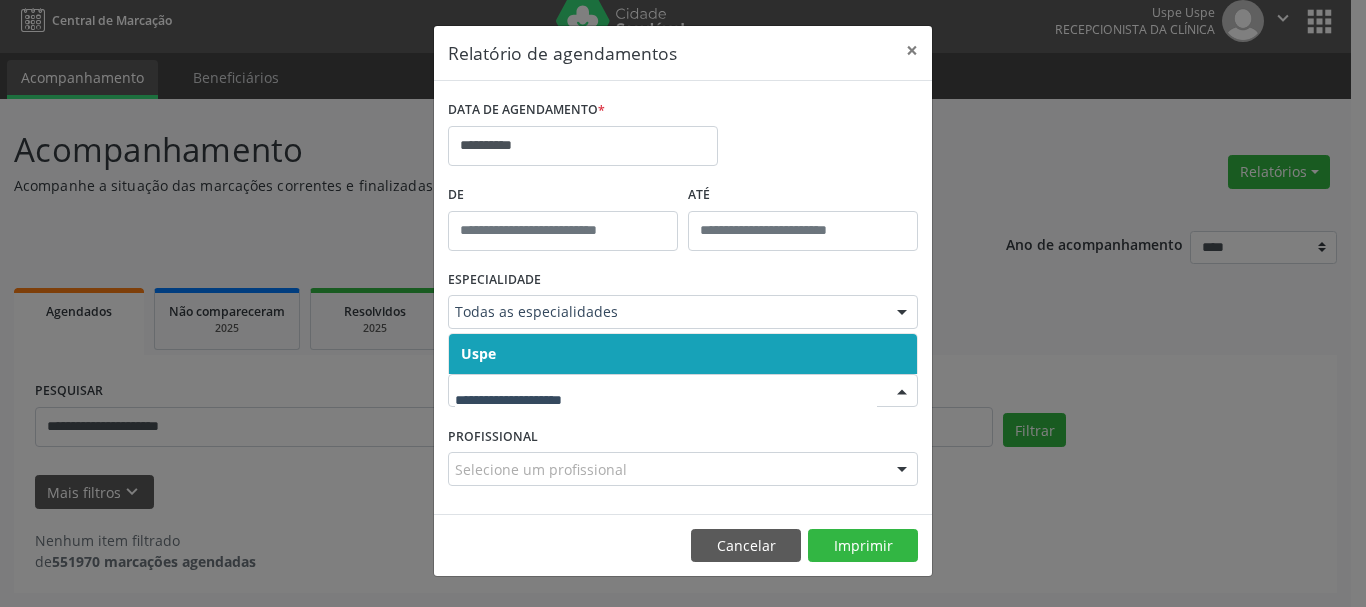 click on "Uspe" at bounding box center [478, 353] 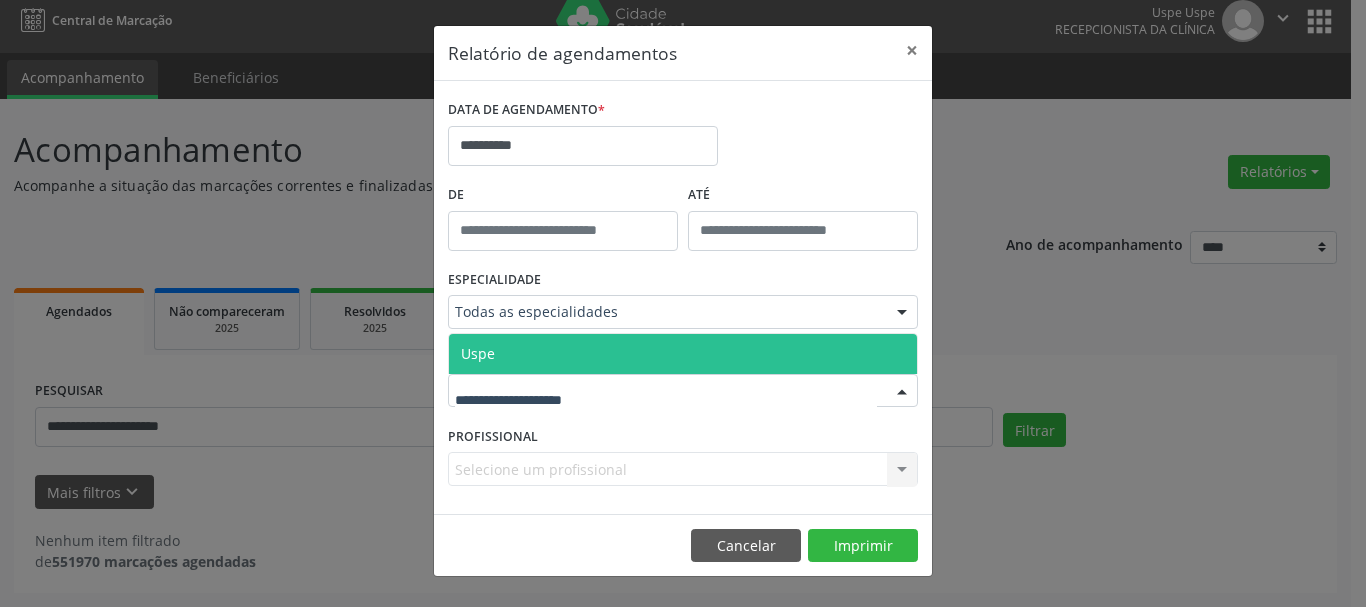 click on "Uspe" at bounding box center [683, 354] 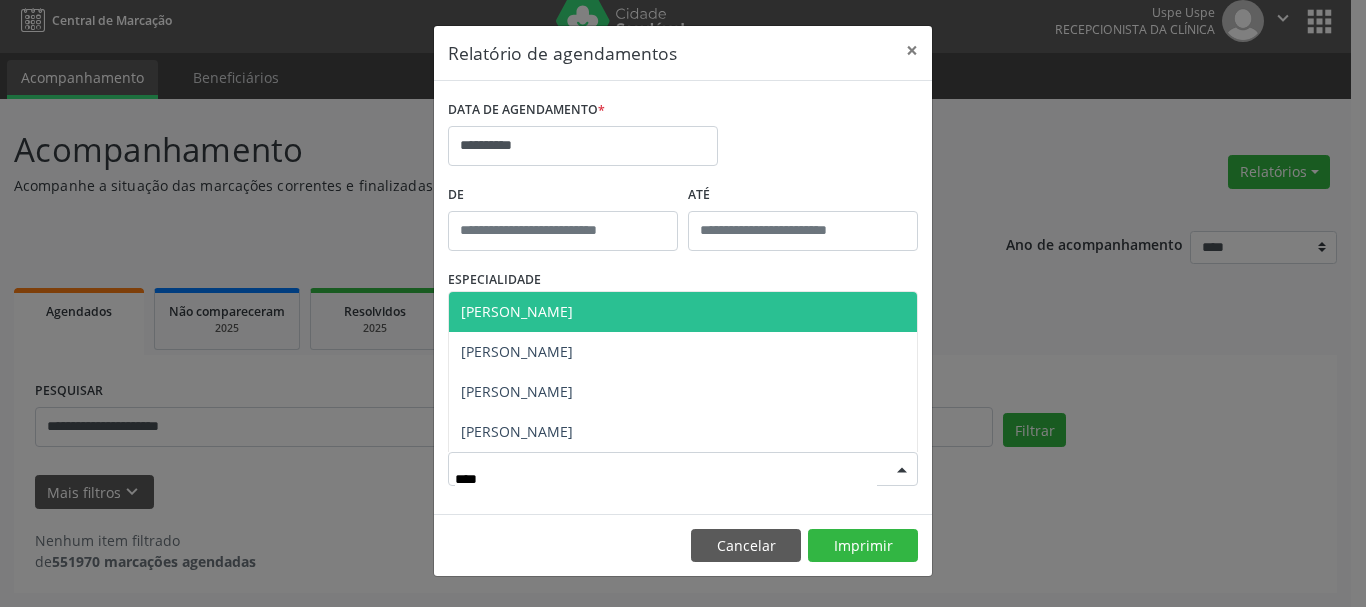 type on "*****" 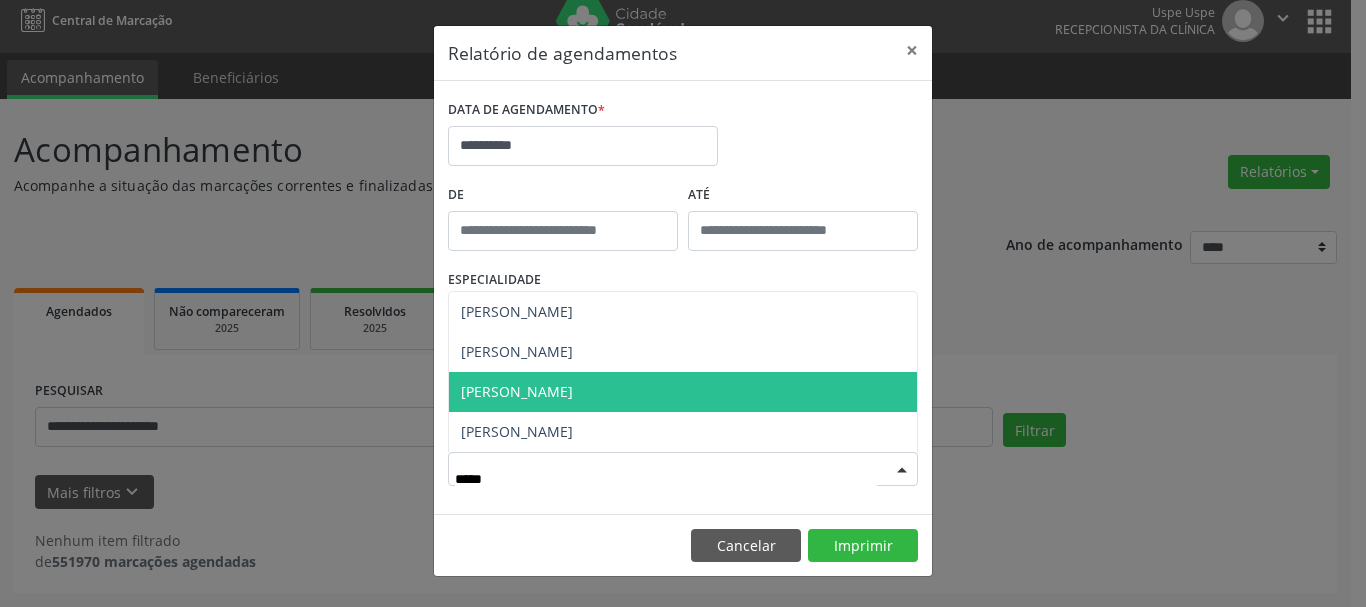 drag, startPoint x: 581, startPoint y: 391, endPoint x: 782, endPoint y: 508, distance: 232.57257 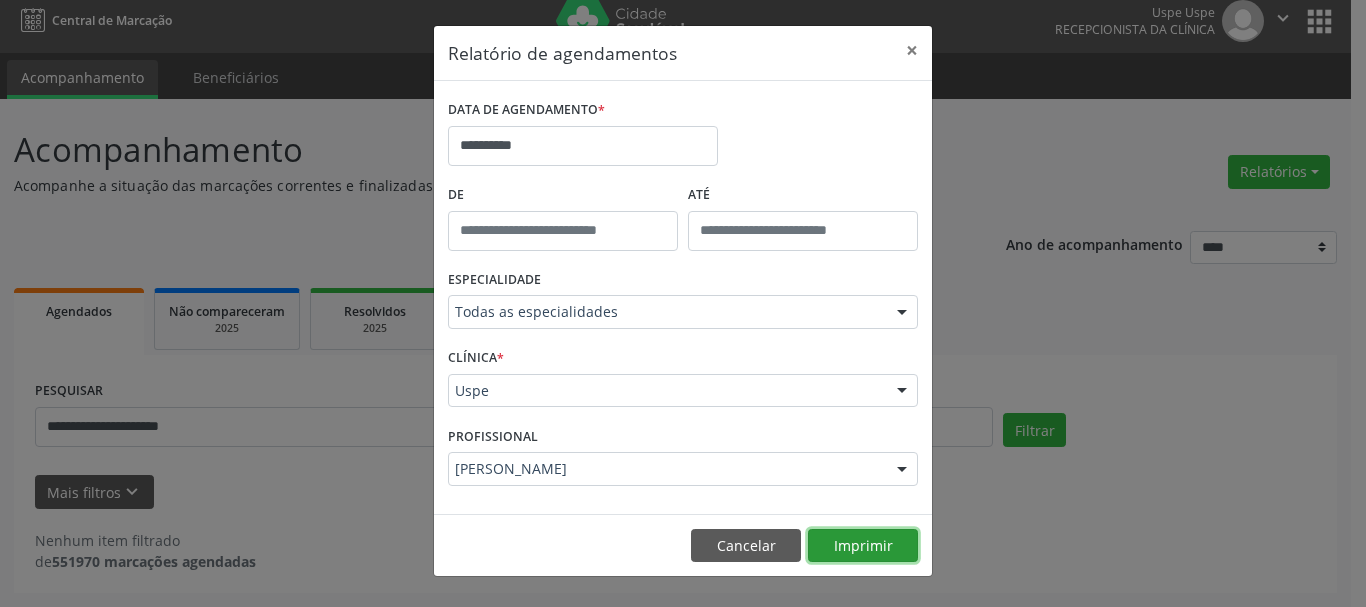 click on "Imprimir" at bounding box center (863, 546) 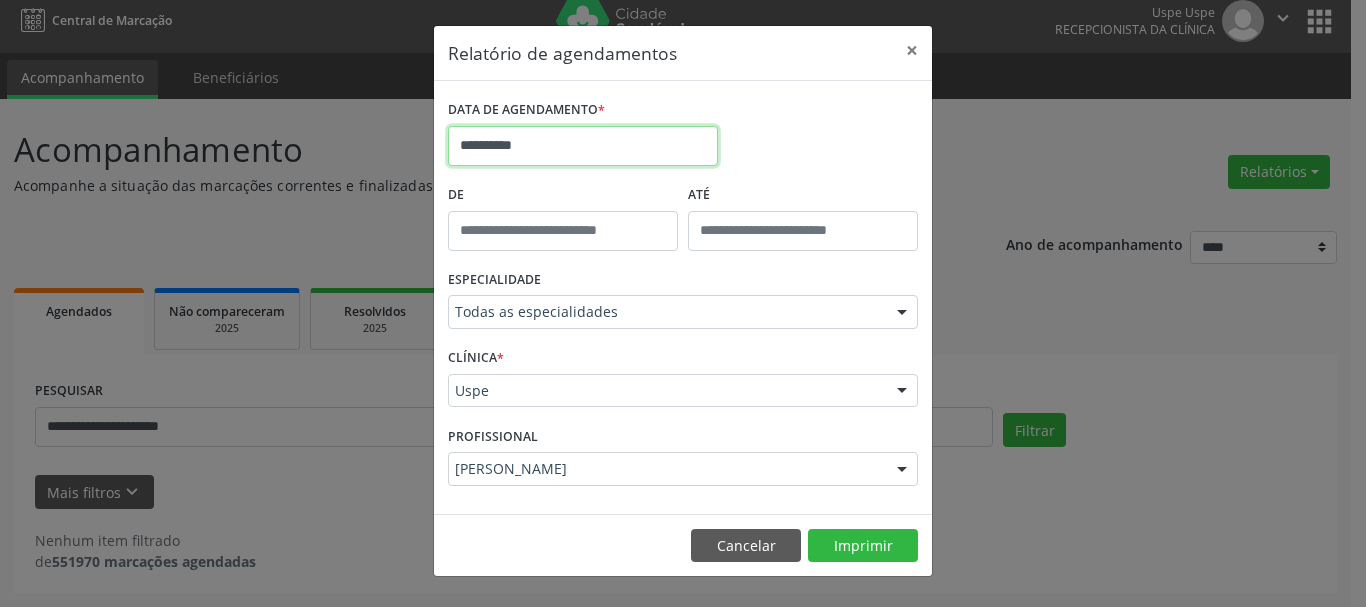 click on "**********" at bounding box center (583, 146) 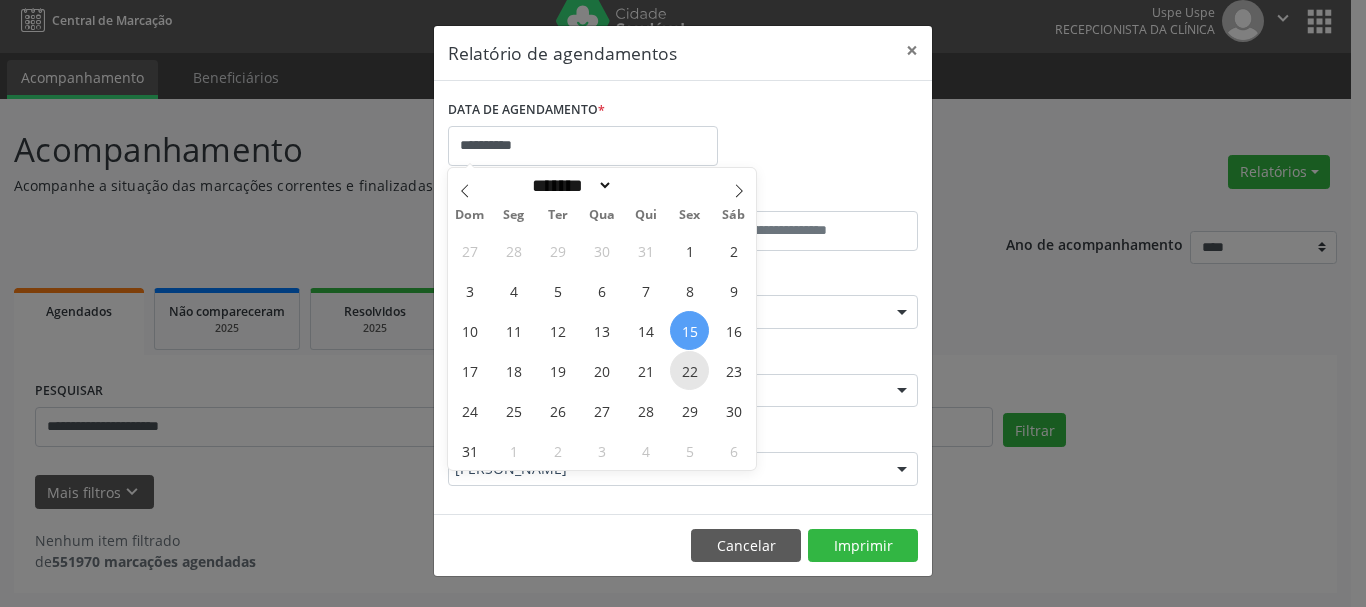 click on "22" at bounding box center (689, 370) 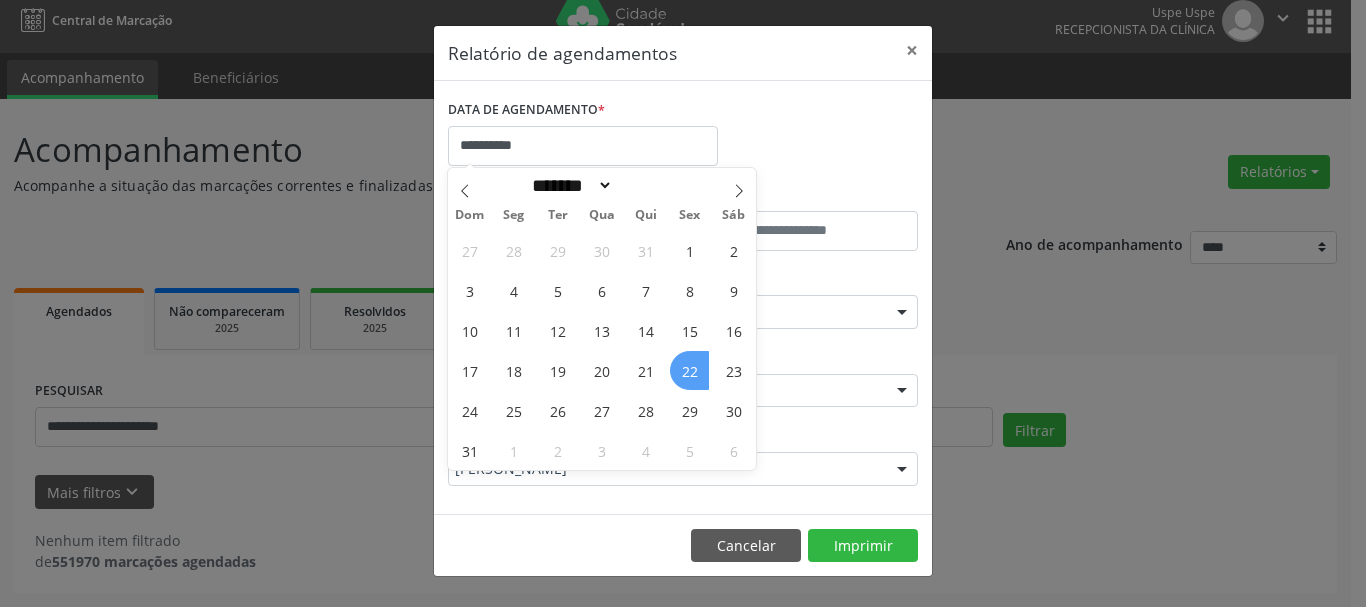 click on "22" at bounding box center [689, 370] 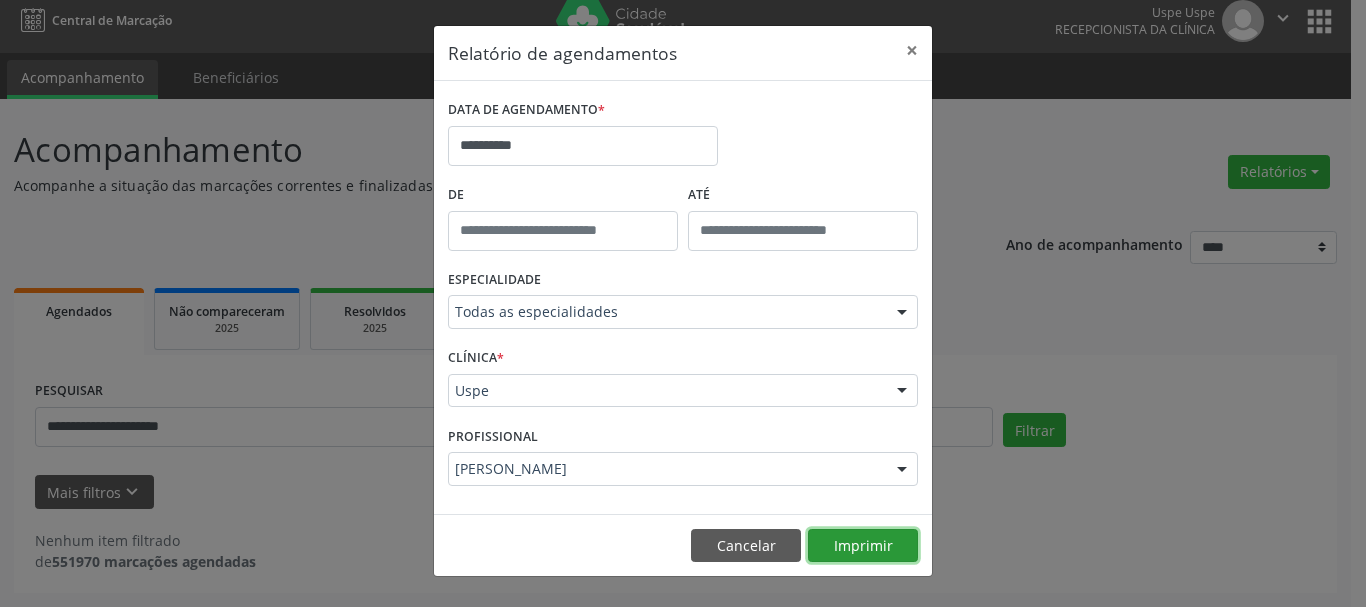 click on "Imprimir" at bounding box center (863, 546) 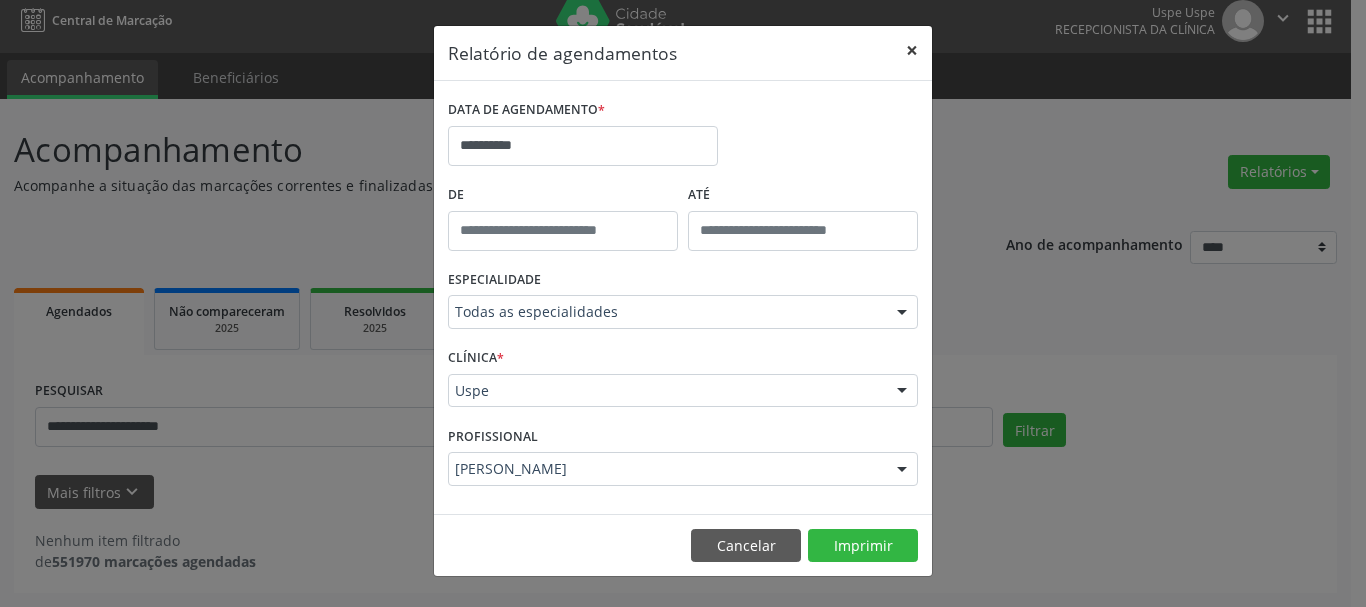drag, startPoint x: 917, startPoint y: 47, endPoint x: 450, endPoint y: 244, distance: 506.85107 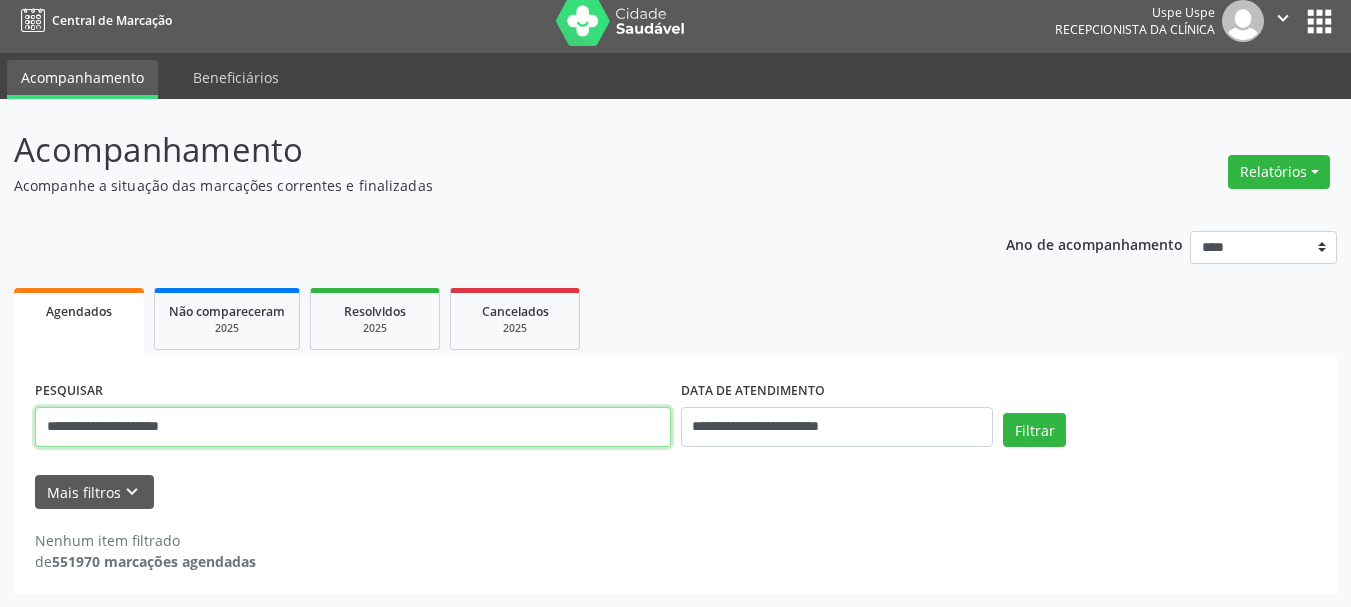 click on "**********" at bounding box center (353, 427) 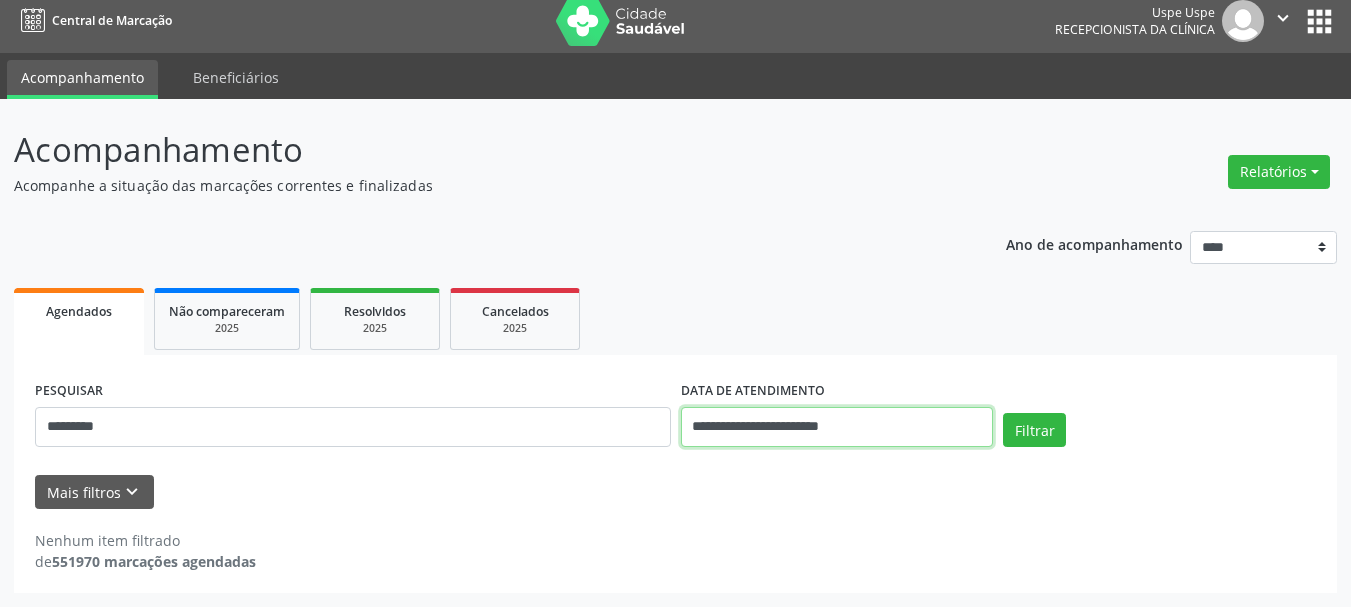 click on "**********" at bounding box center (837, 427) 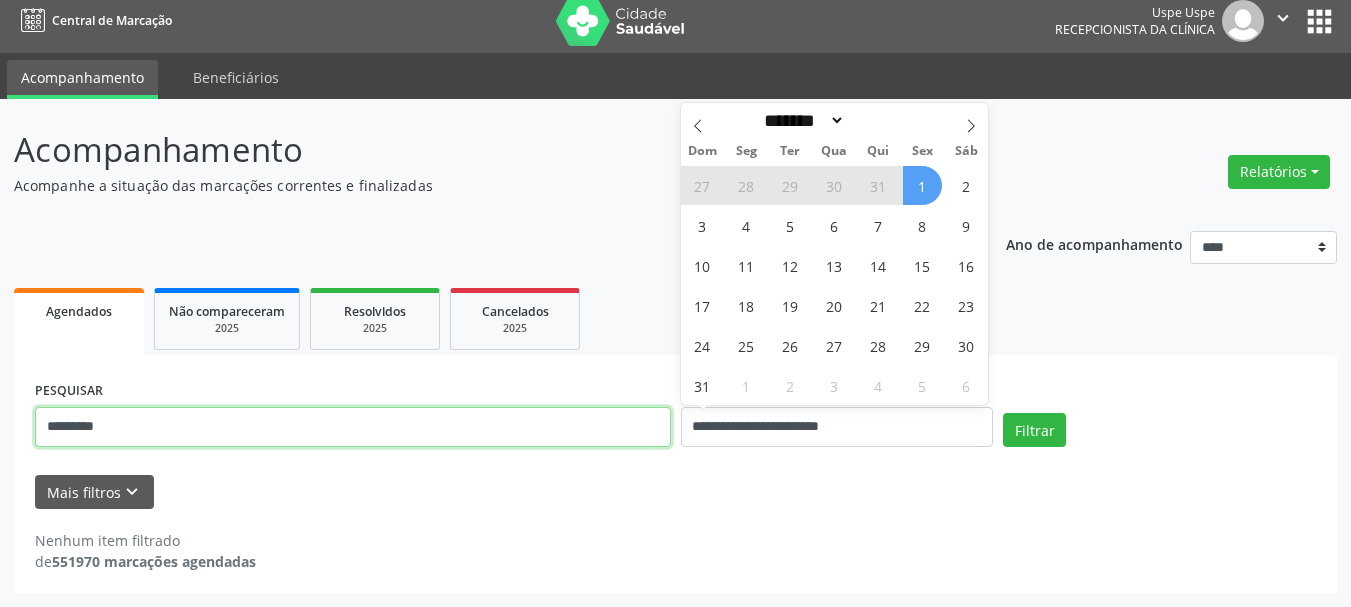 click on "*********" at bounding box center [353, 427] 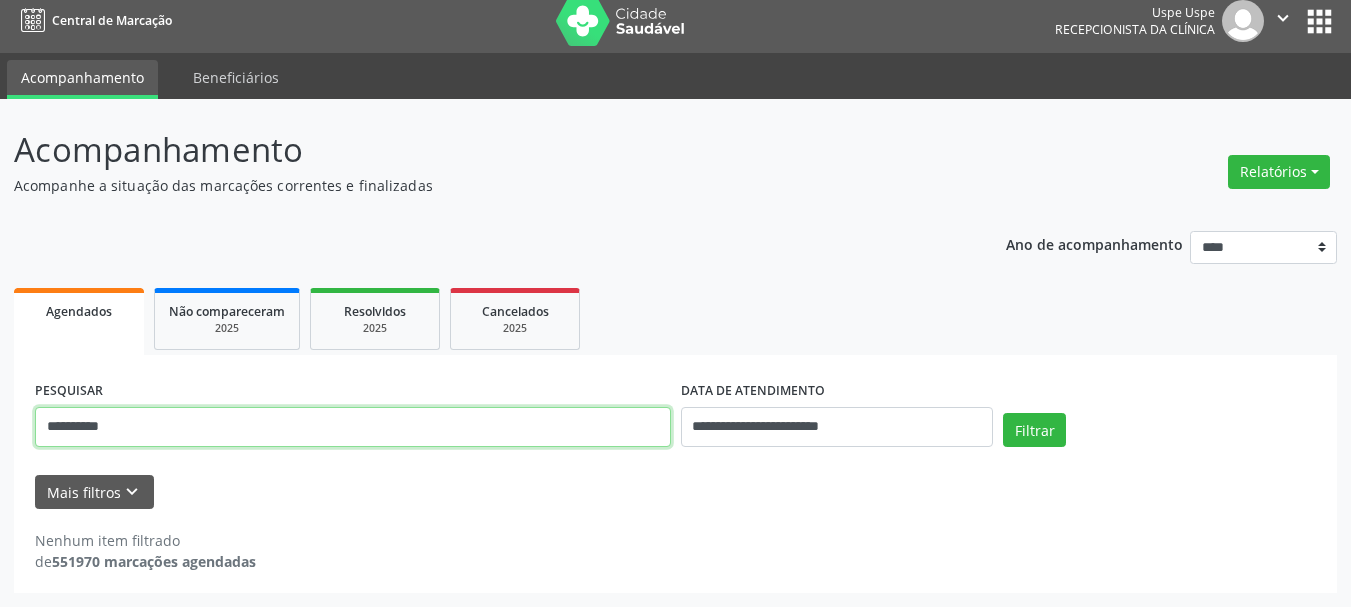 type on "**********" 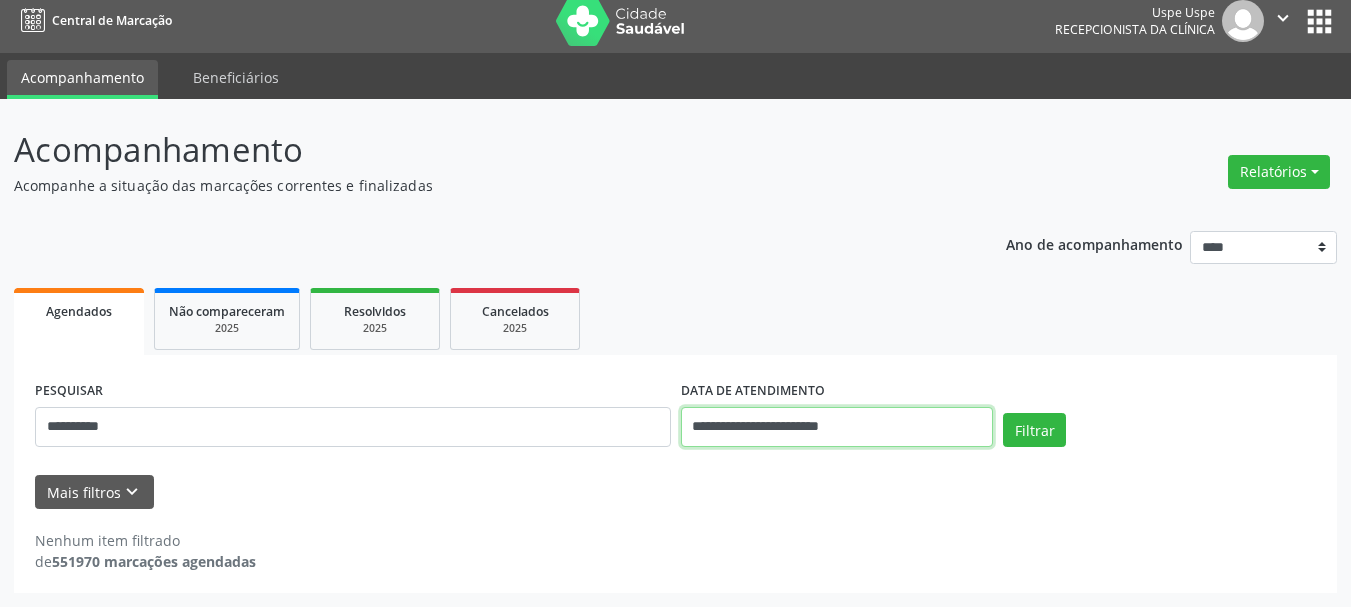 drag, startPoint x: 840, startPoint y: 412, endPoint x: 830, endPoint y: 416, distance: 10.770329 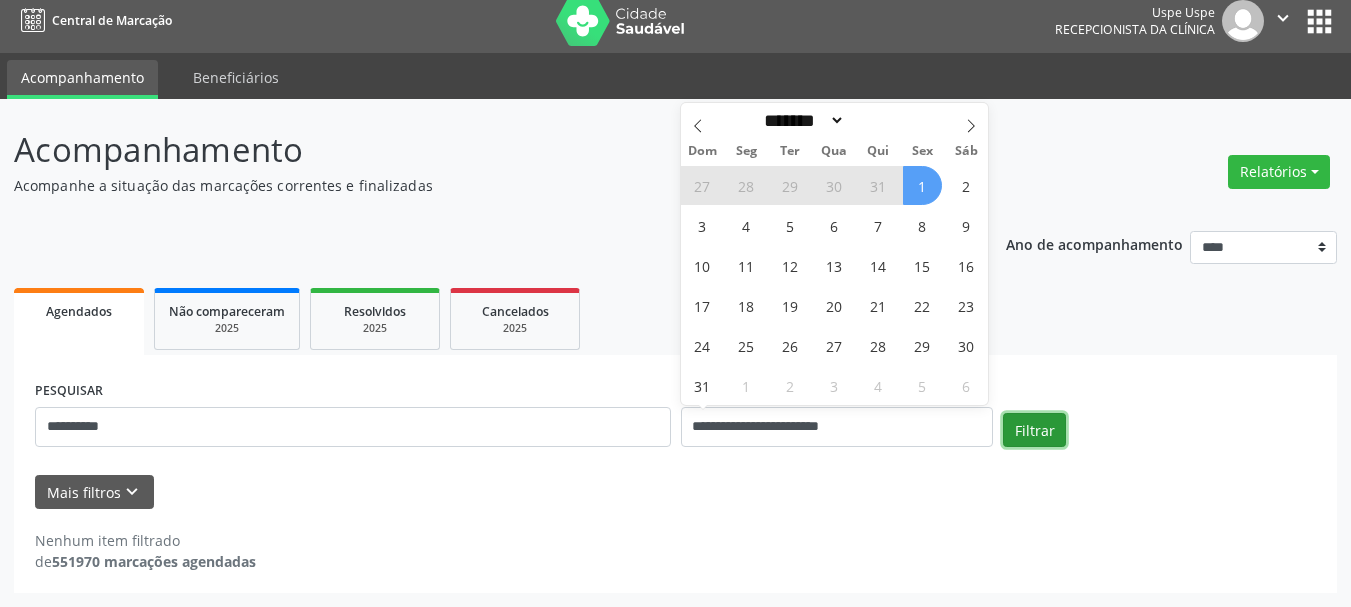 click on "Filtrar" at bounding box center (1034, 430) 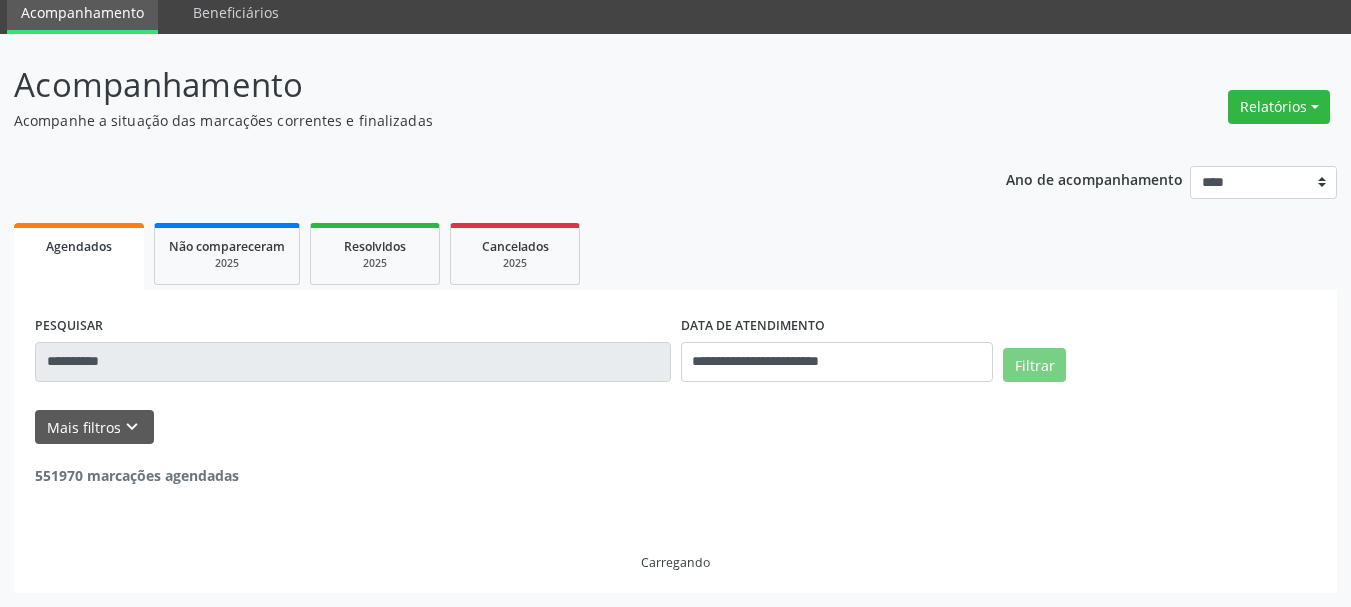 scroll, scrollTop: 11, scrollLeft: 0, axis: vertical 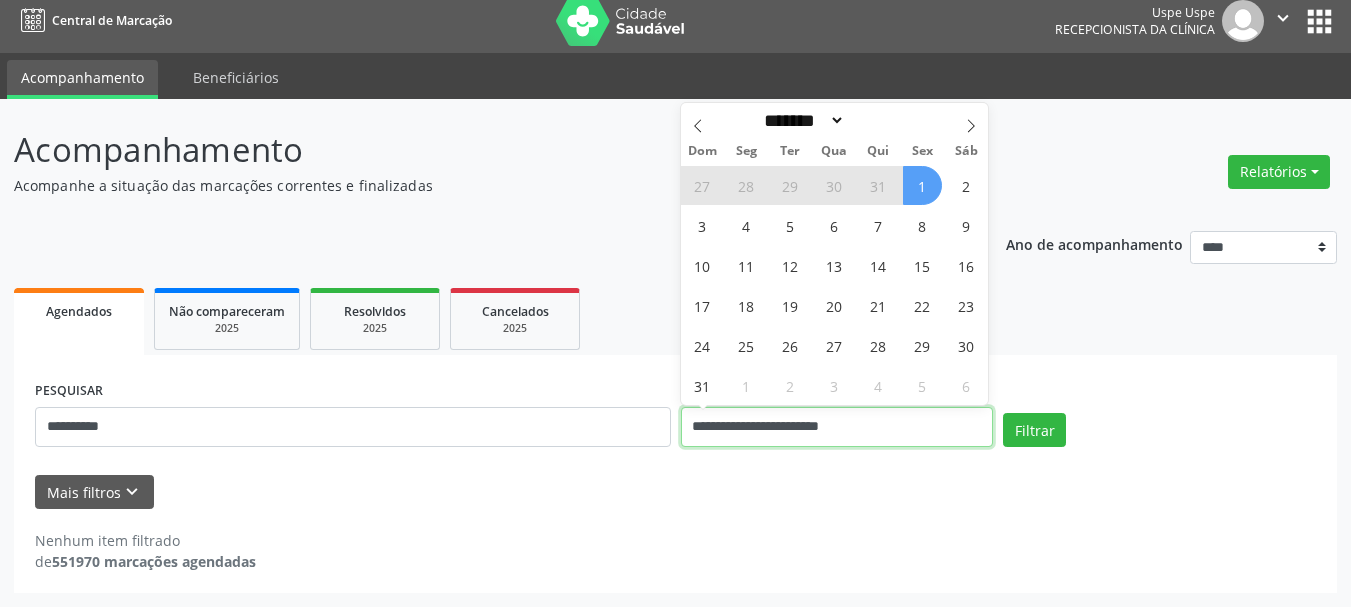 drag, startPoint x: 825, startPoint y: 416, endPoint x: 824, endPoint y: 435, distance: 19.026299 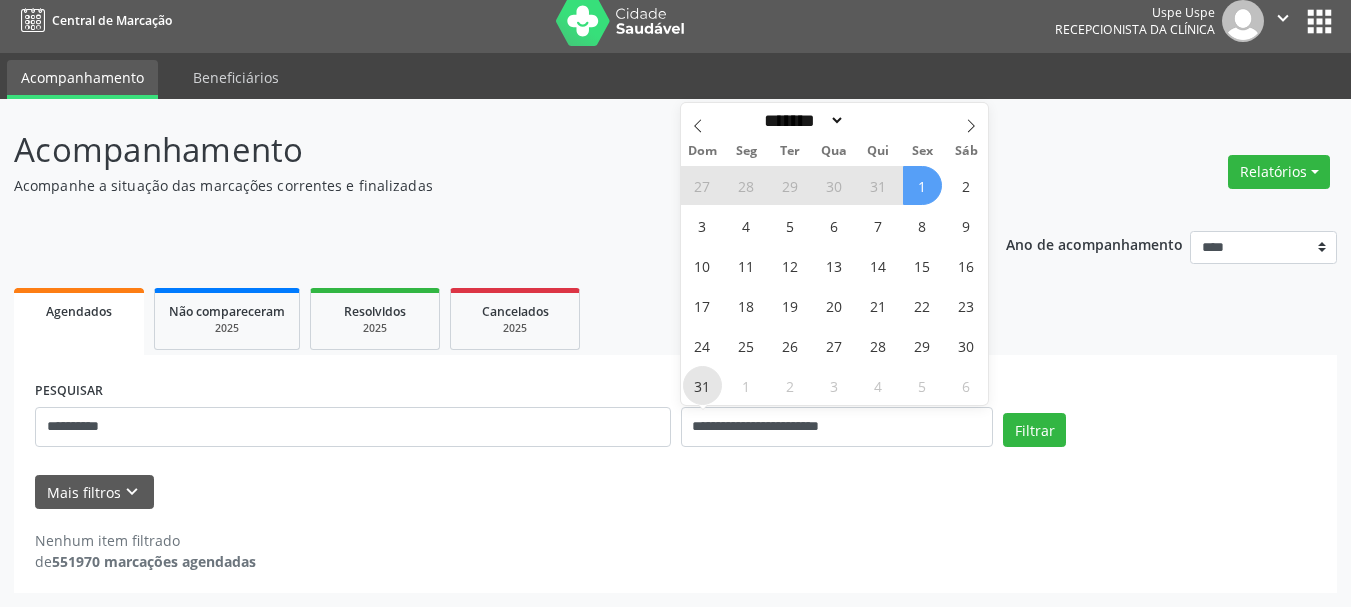 drag, startPoint x: 698, startPoint y: 379, endPoint x: 707, endPoint y: 372, distance: 11.401754 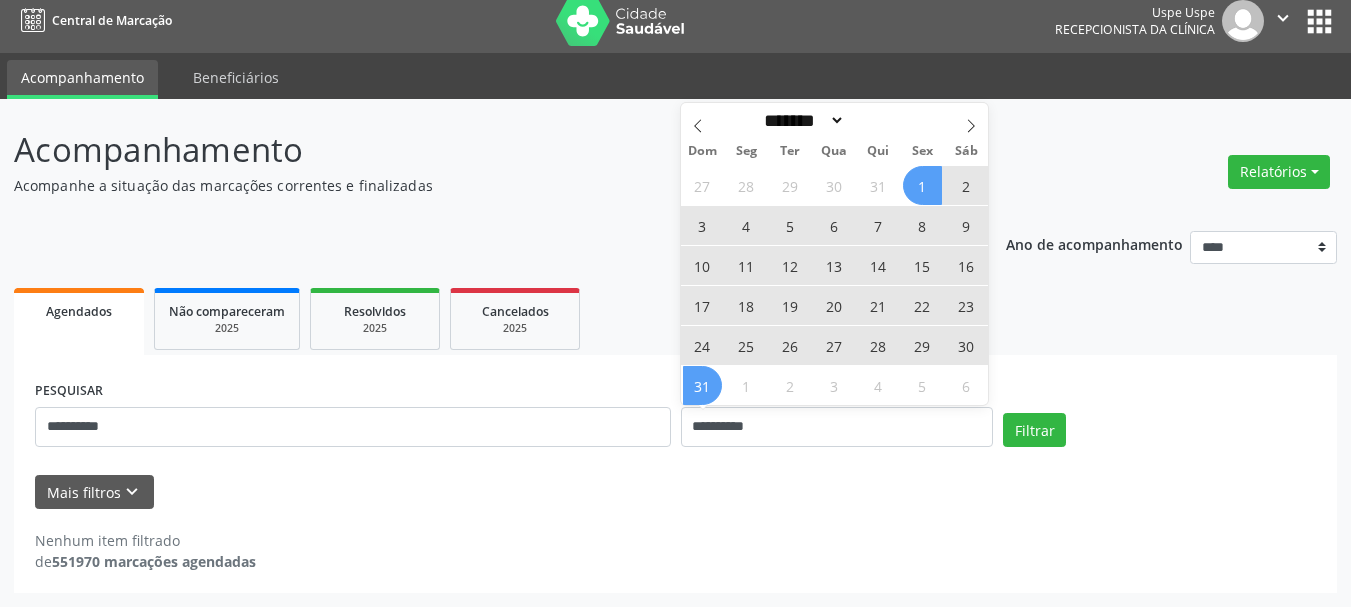 click on "1" at bounding box center [922, 185] 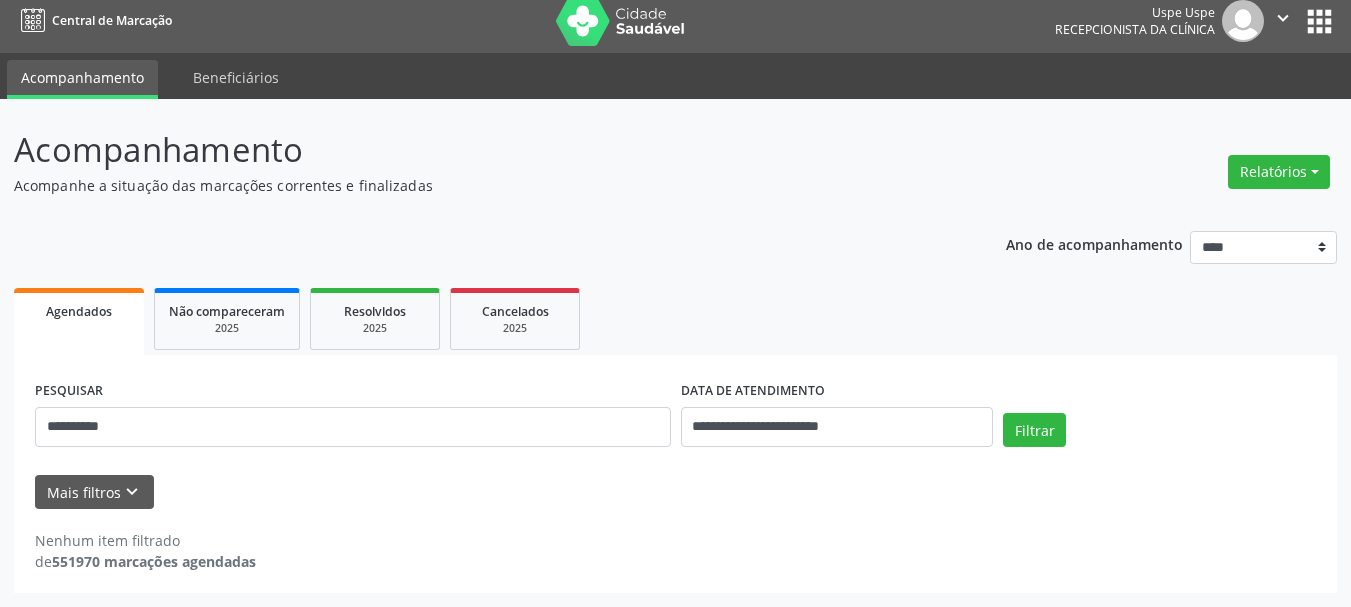 click on "Filtrar" at bounding box center [1159, 437] 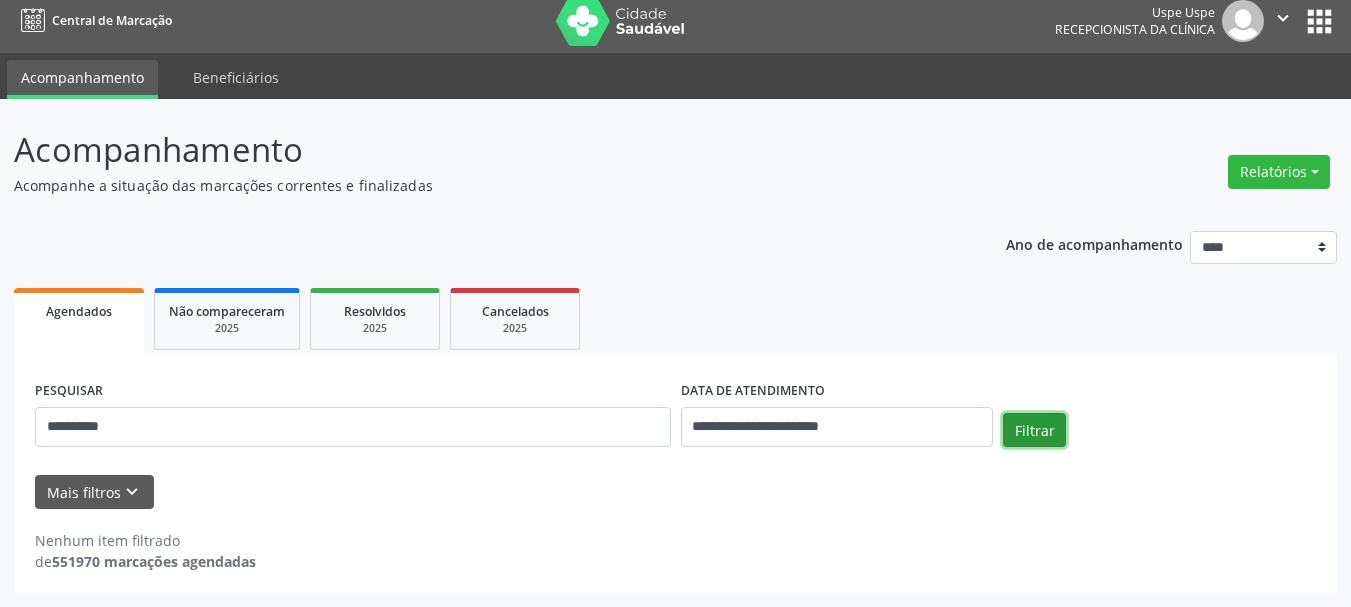 click on "Filtrar" at bounding box center [1034, 430] 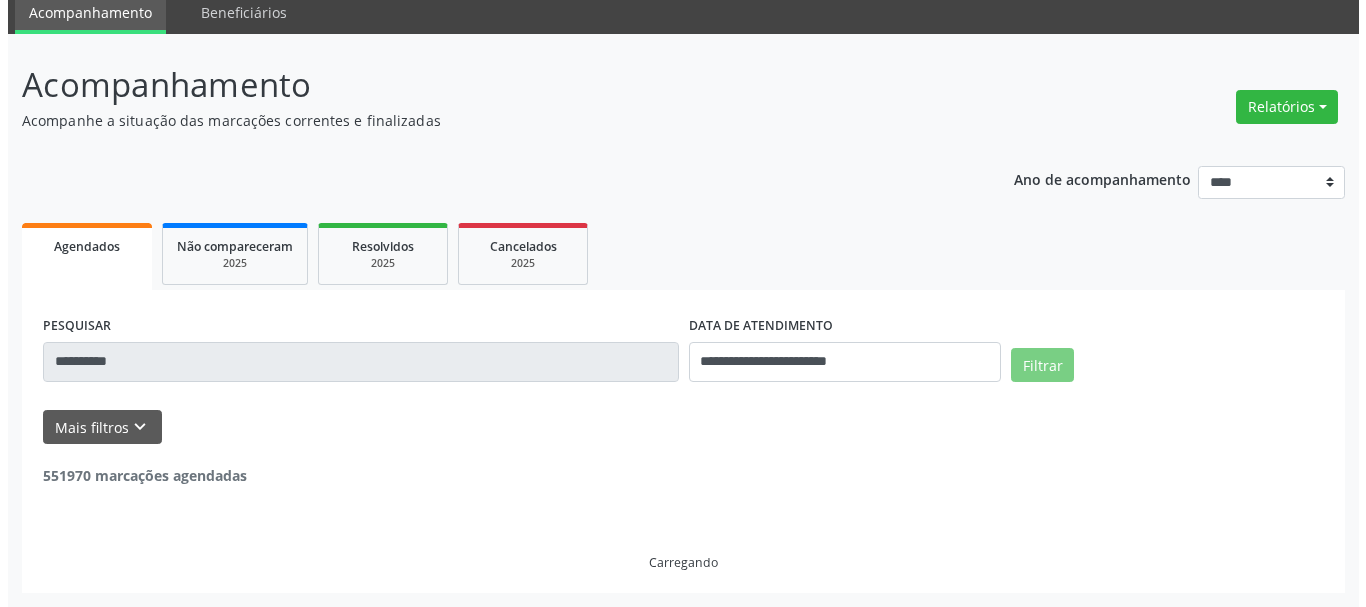 scroll, scrollTop: 11, scrollLeft: 0, axis: vertical 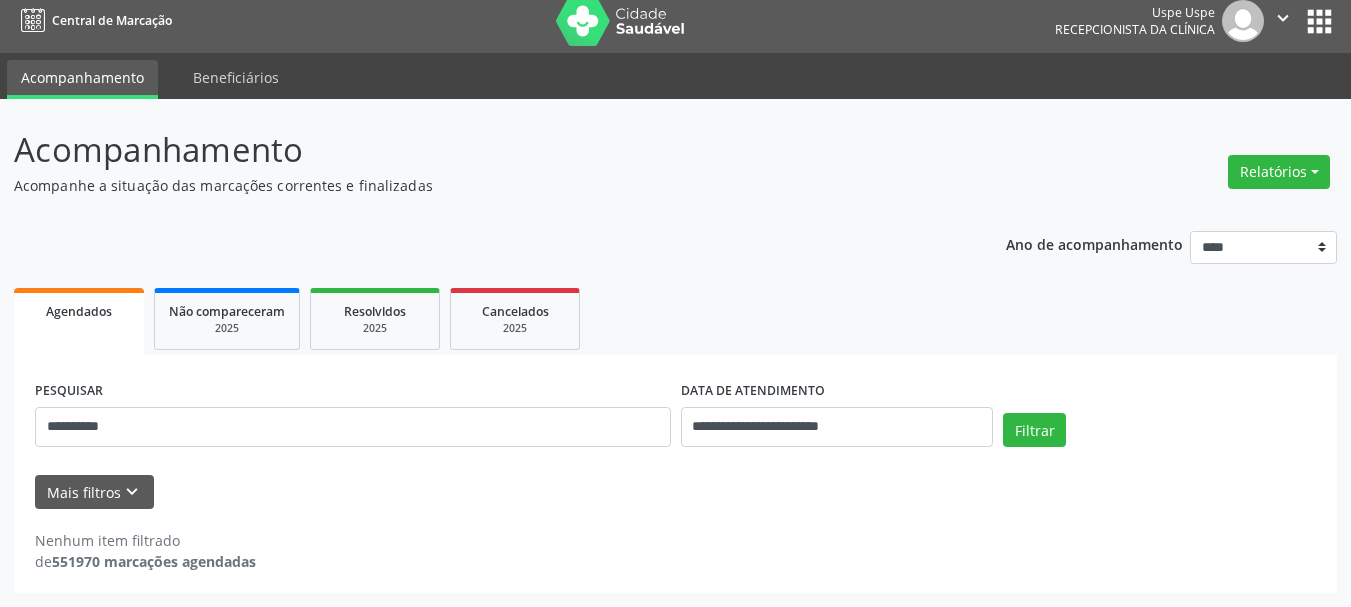 drag, startPoint x: 1278, startPoint y: 160, endPoint x: 1249, endPoint y: 219, distance: 65.74192 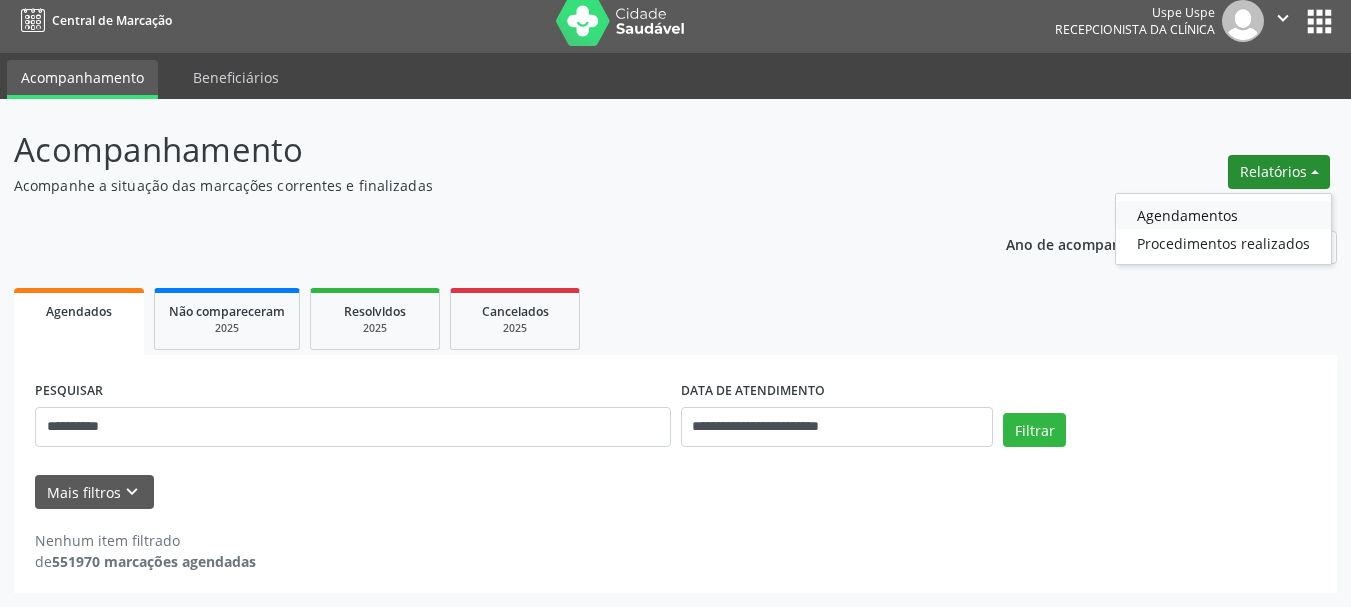 click on "Agendamentos" at bounding box center [1223, 215] 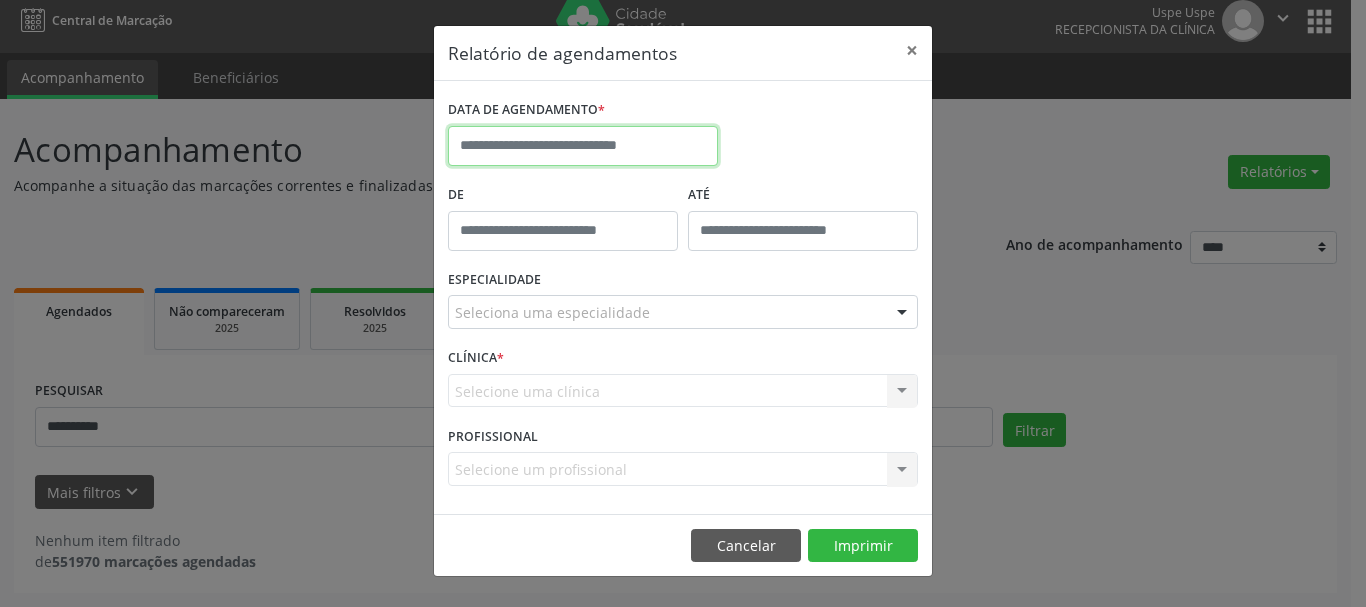 click at bounding box center [583, 146] 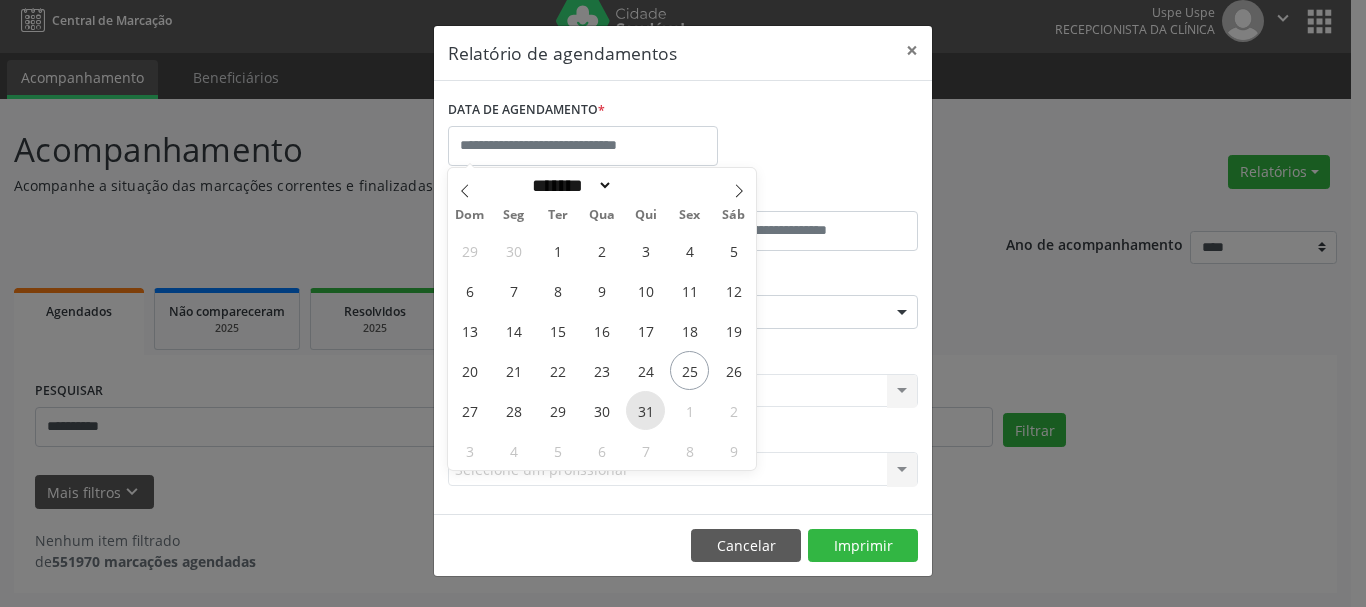 click on "31" at bounding box center [645, 410] 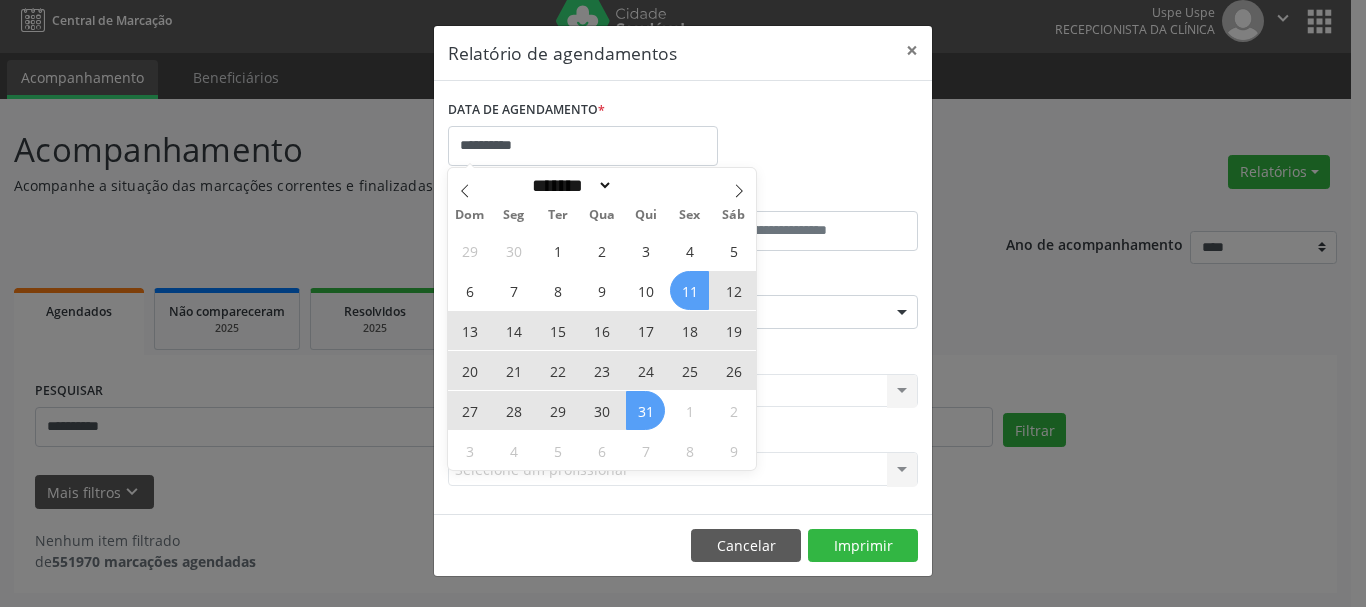 click on "11" at bounding box center [689, 290] 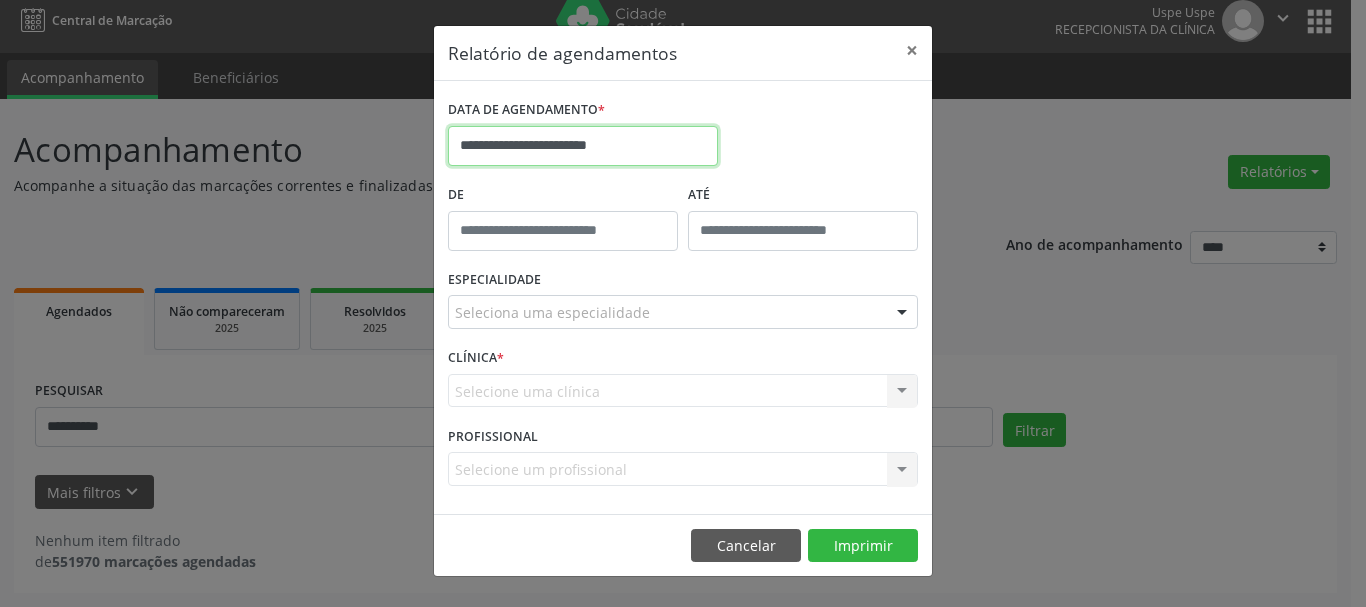 click on "**********" at bounding box center [583, 146] 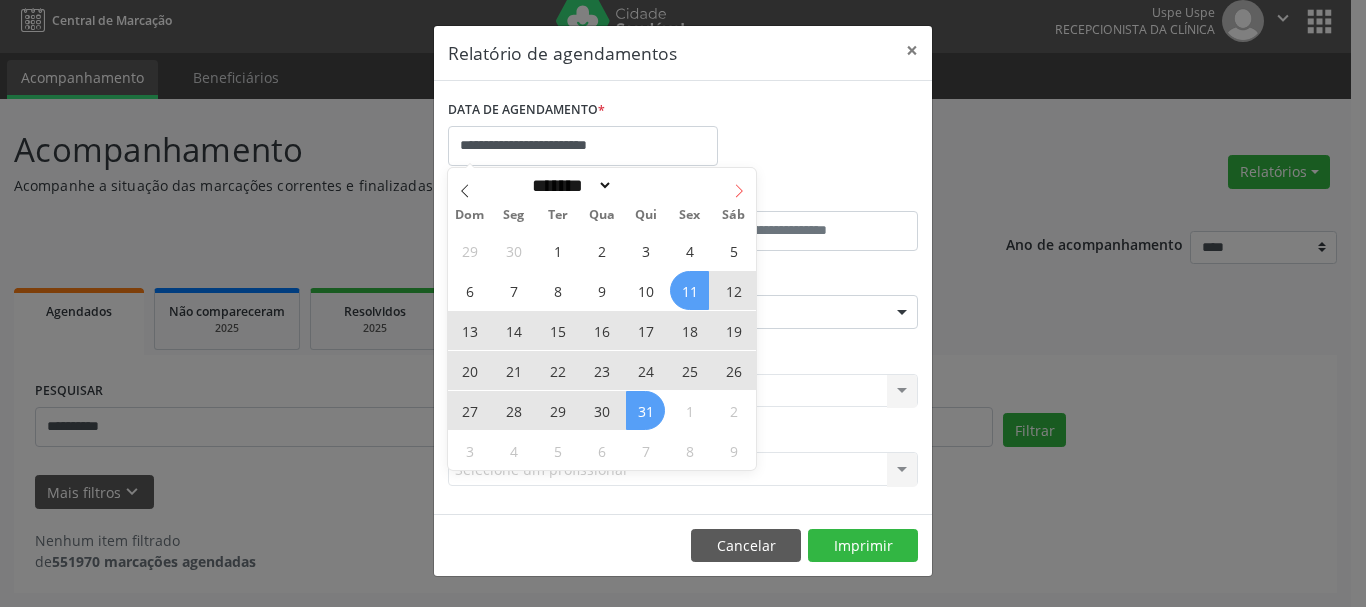 click 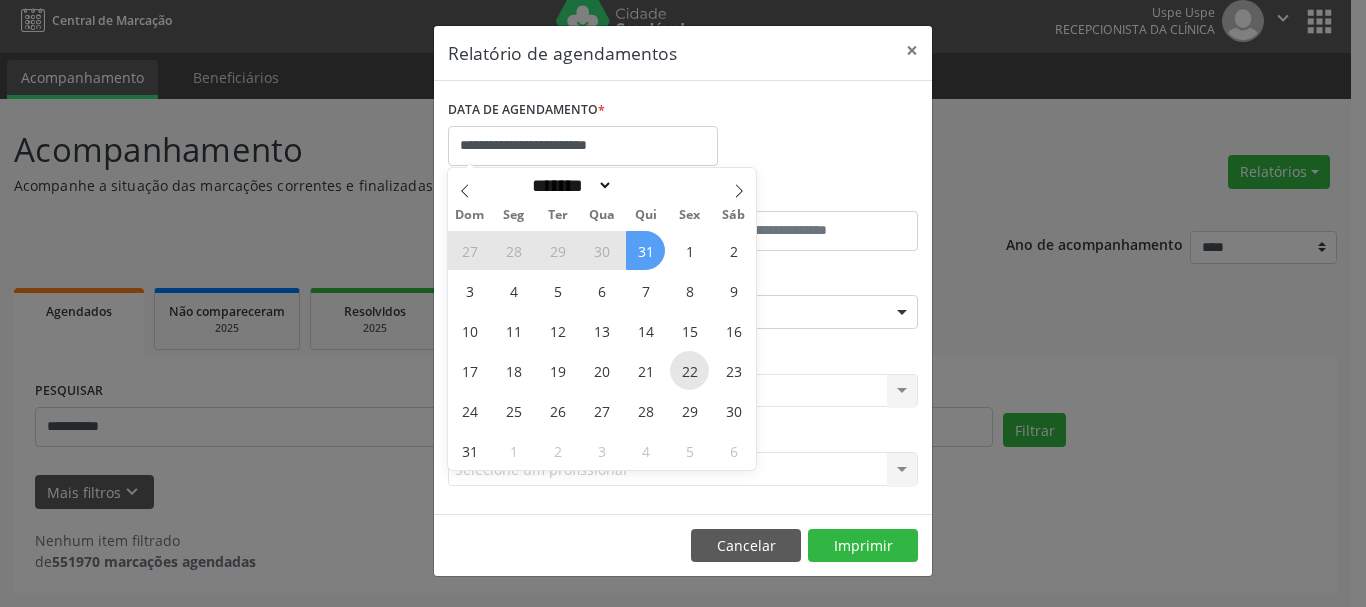 click on "22" at bounding box center [689, 370] 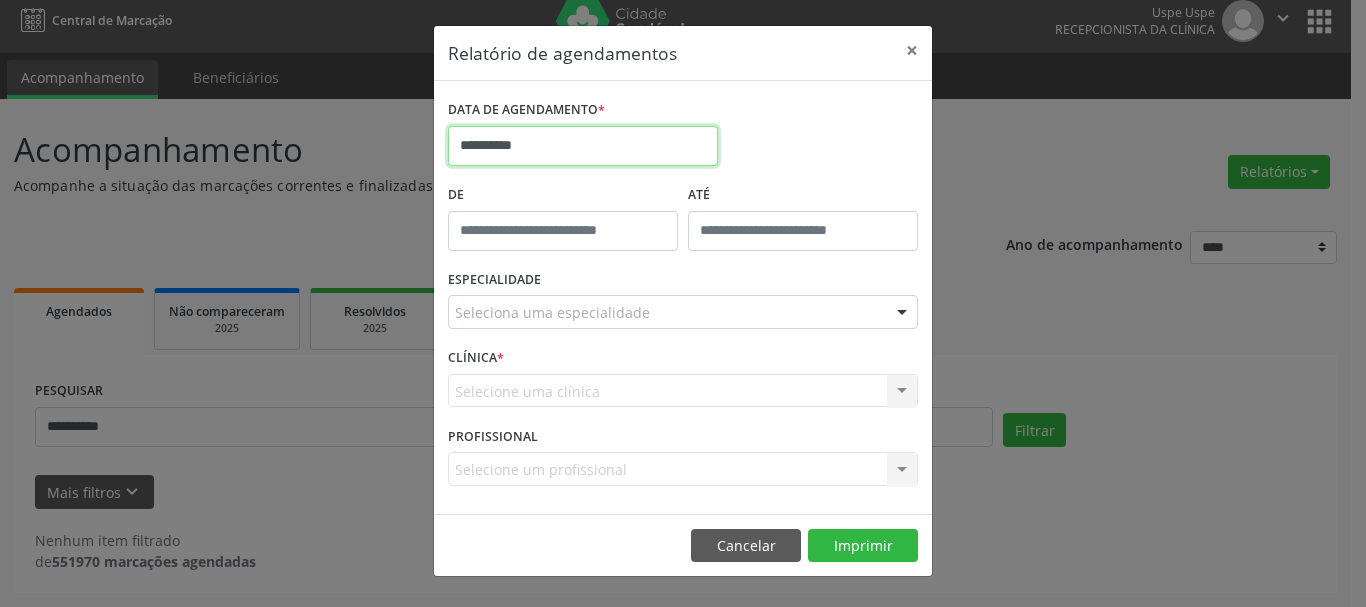 click on "**********" at bounding box center (583, 146) 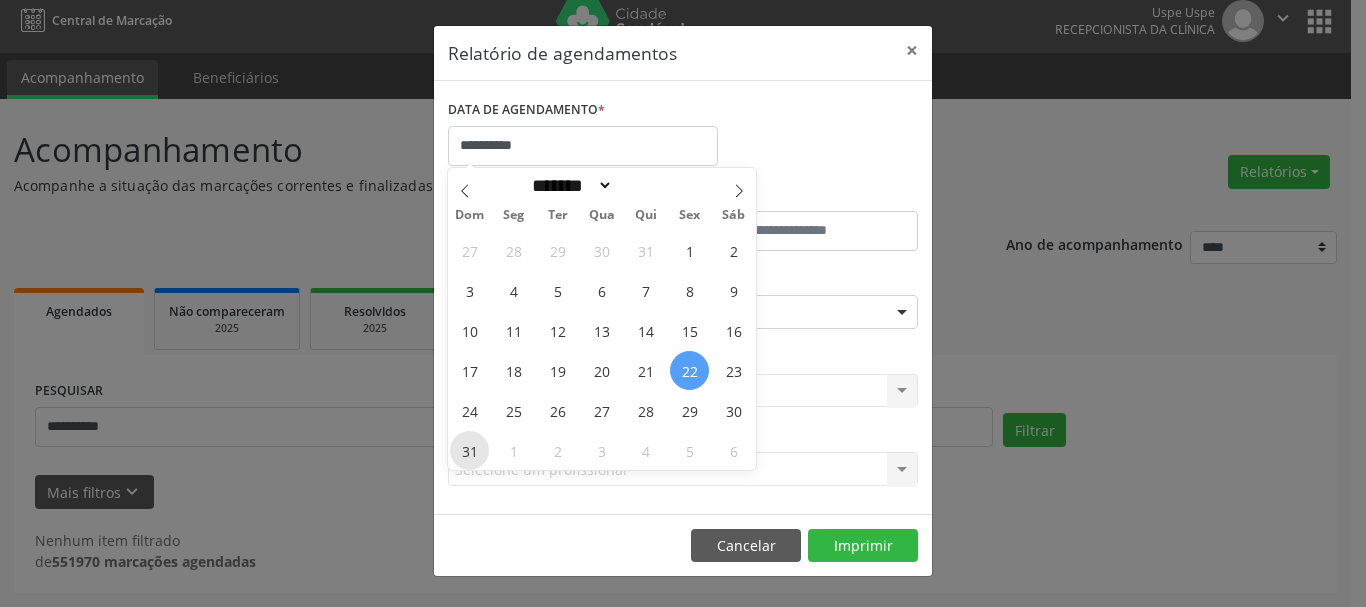click on "31" at bounding box center [469, 450] 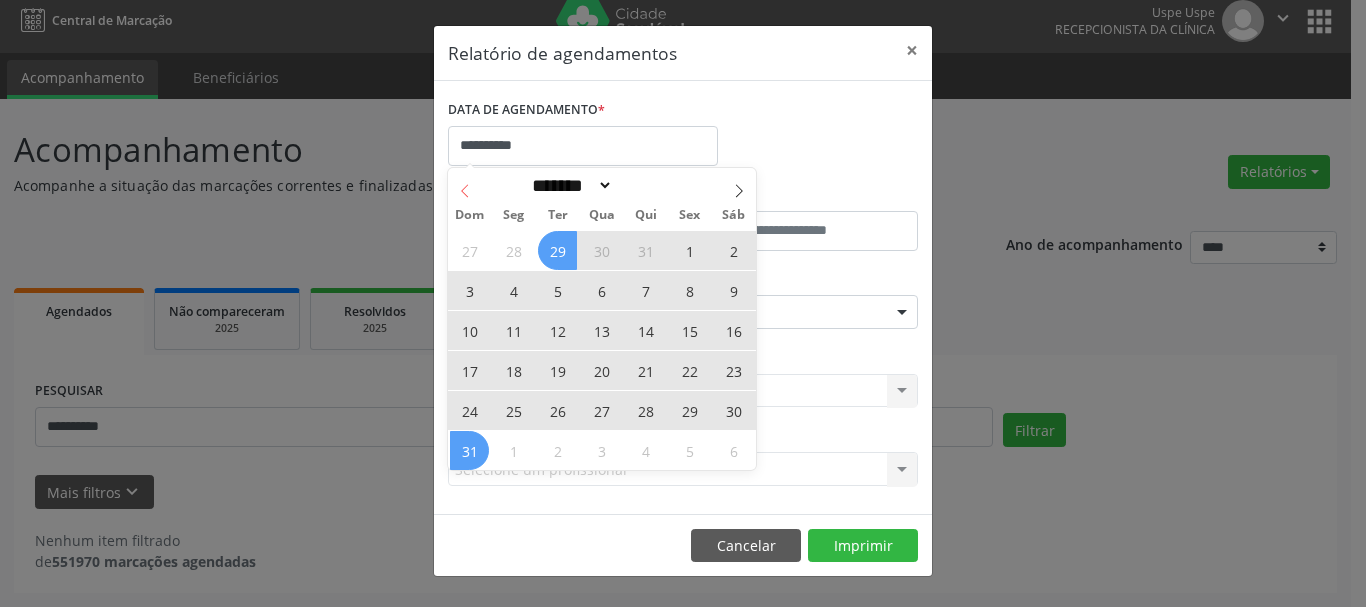 click at bounding box center (465, 185) 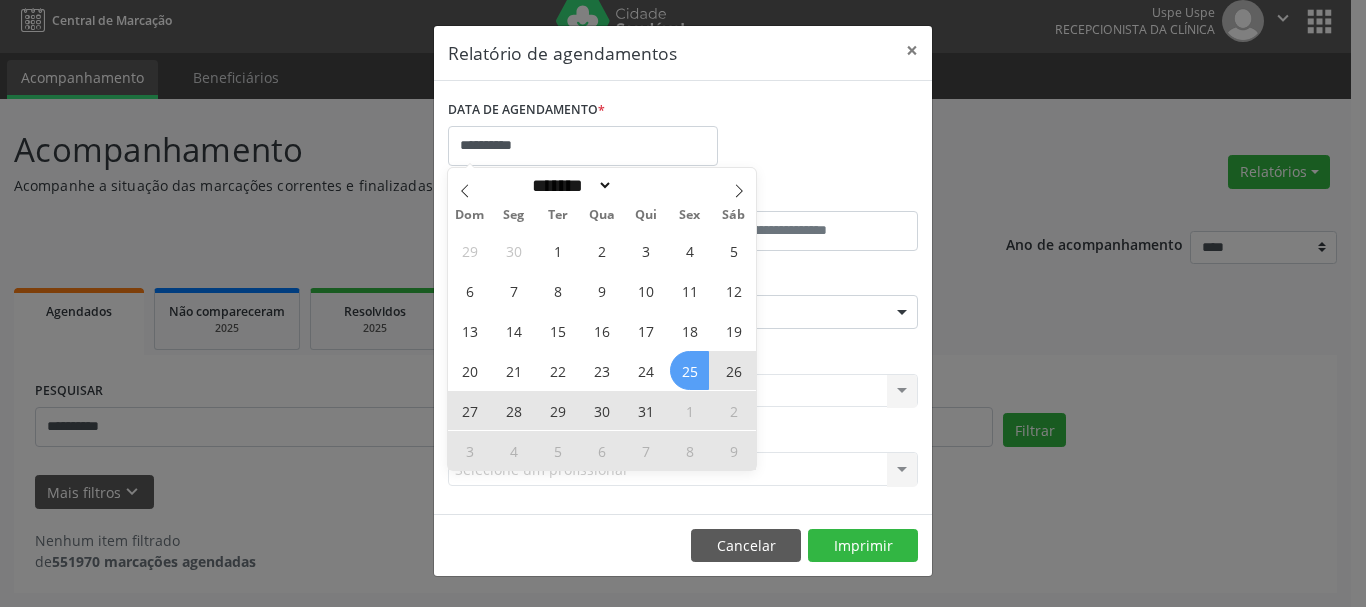 click on "25" at bounding box center (689, 370) 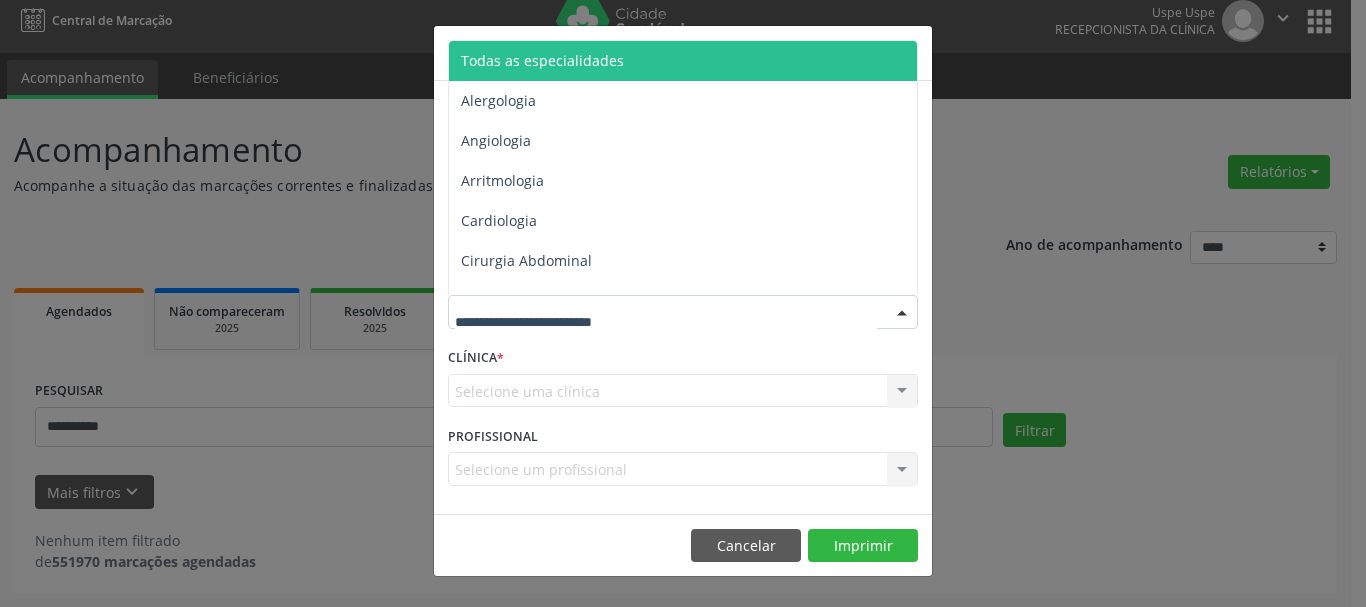 click on "Todas as especialidades" at bounding box center (684, 61) 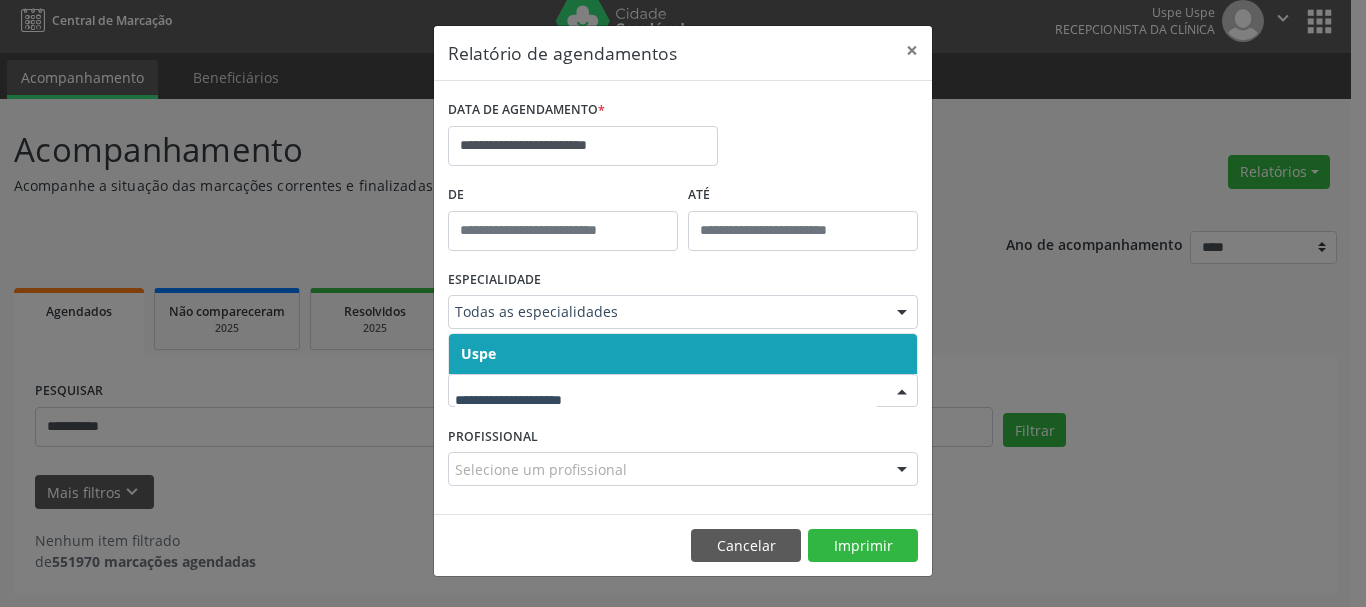 click on "Uspe" at bounding box center (478, 353) 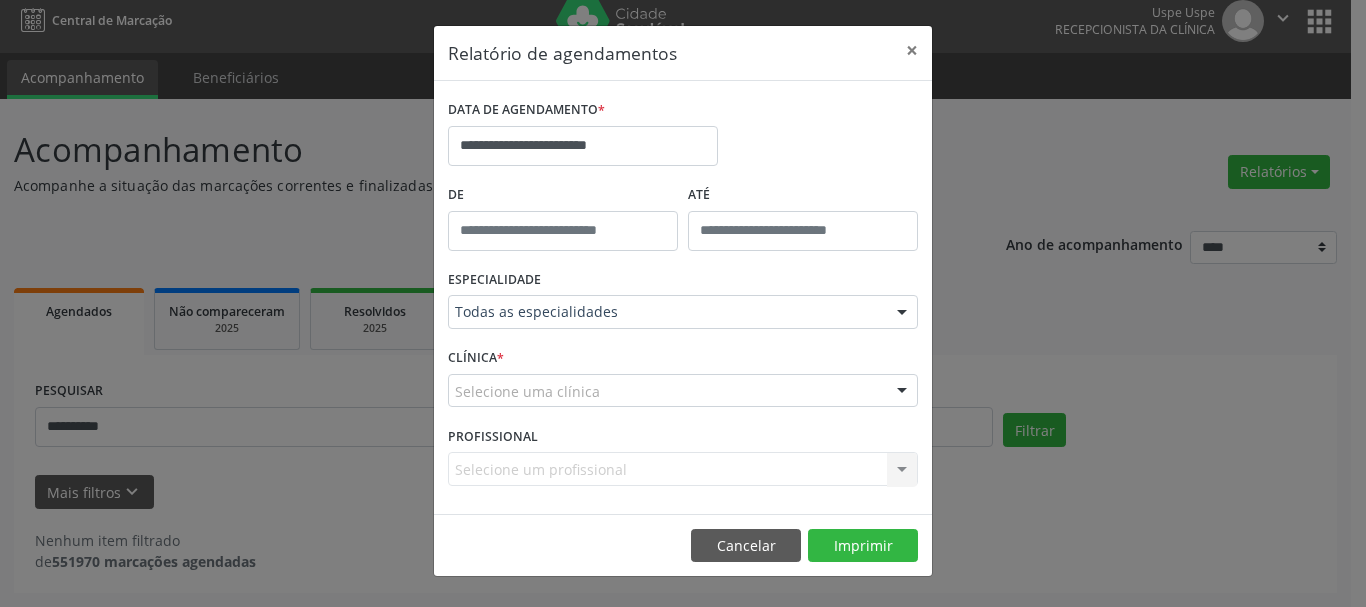 click on "CLÍNICA
*
Selecione uma clínica
Uspe
Nenhum resultado encontrado para: "   "
Não há nenhuma opção para ser exibida." at bounding box center (683, 382) 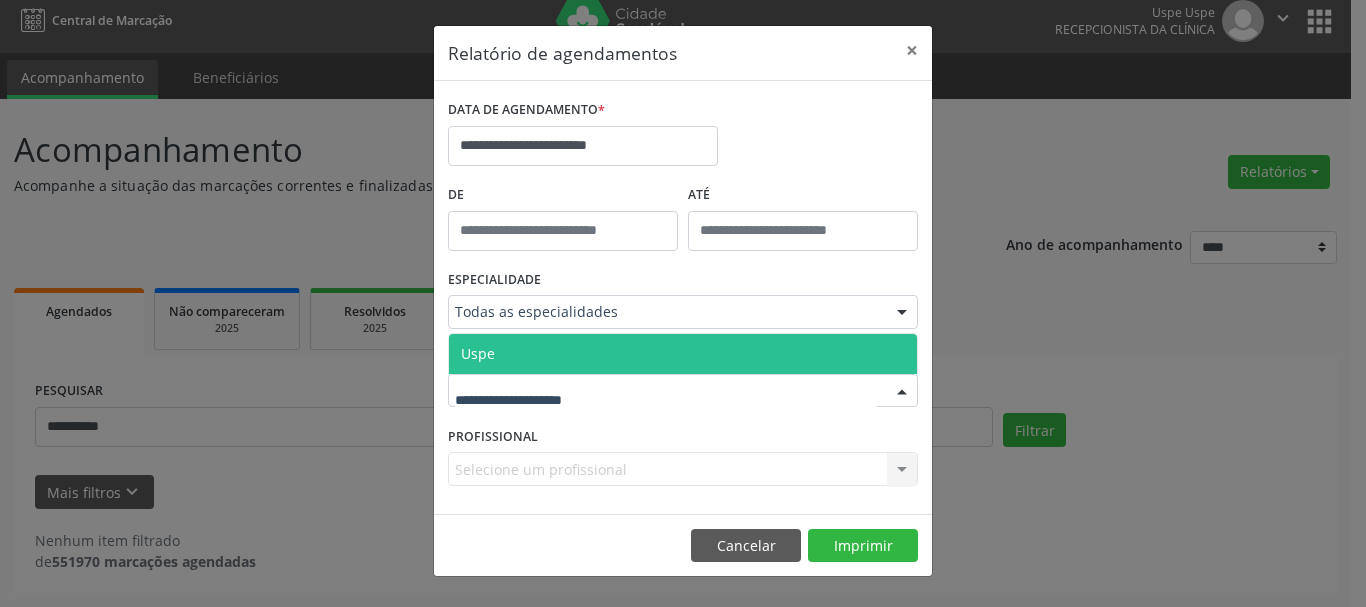 click on "Uspe" at bounding box center (478, 353) 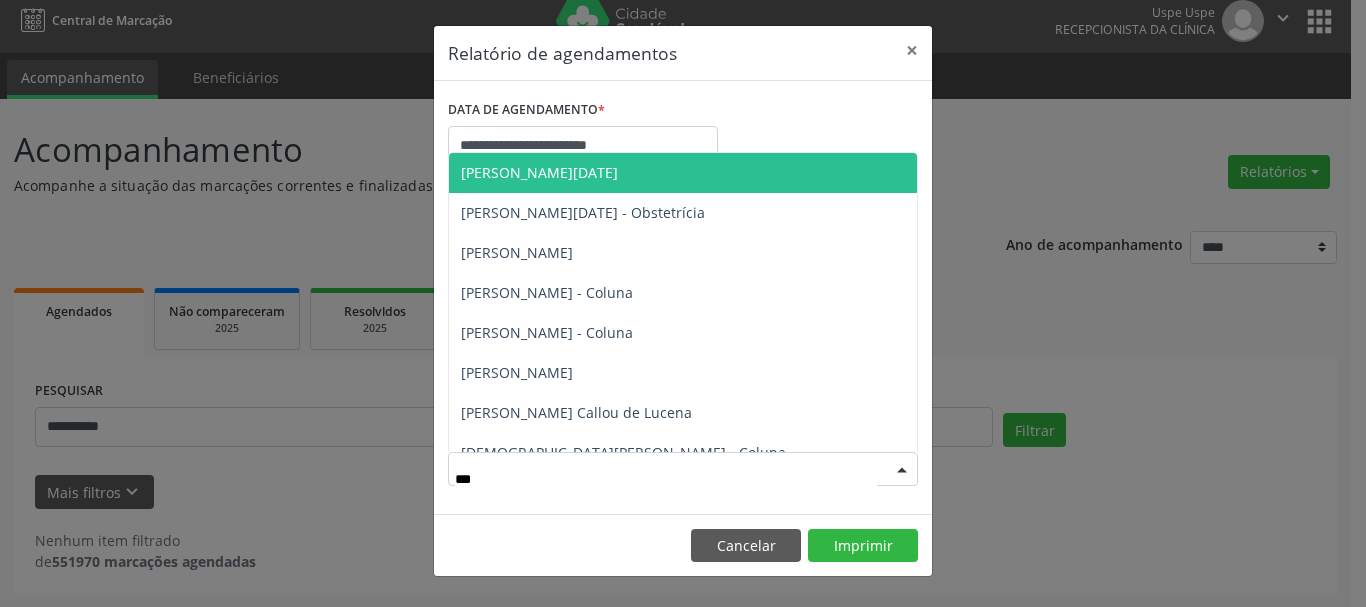 type on "****" 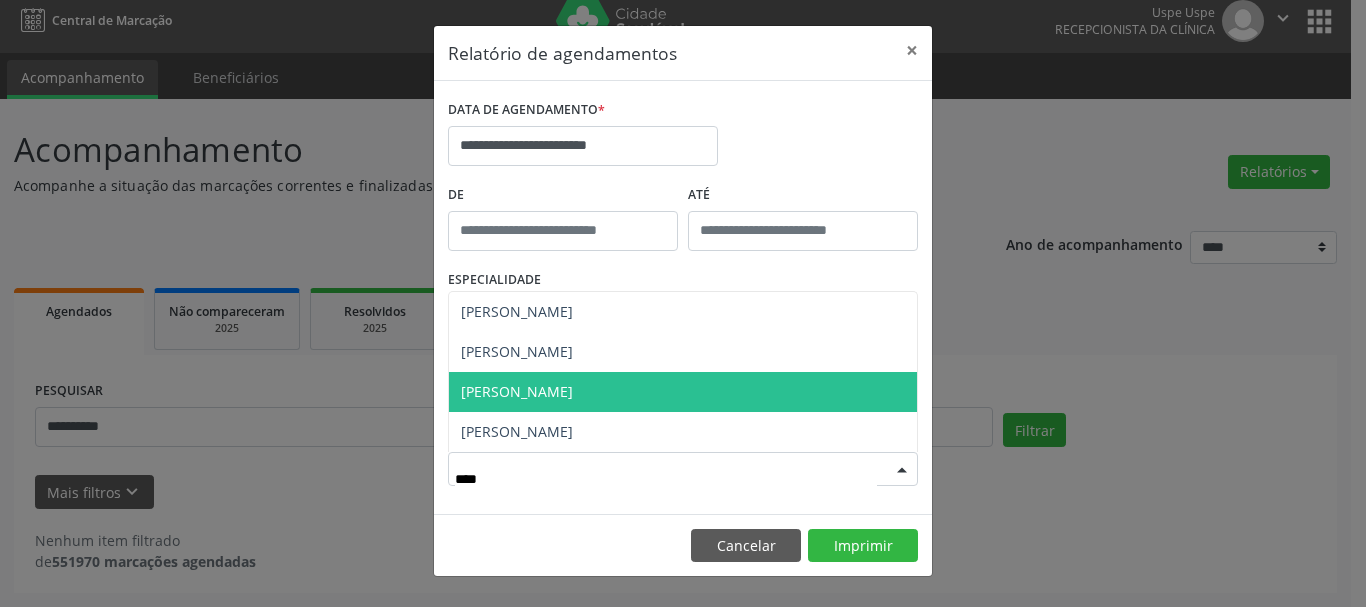 click on "[PERSON_NAME]" at bounding box center (517, 391) 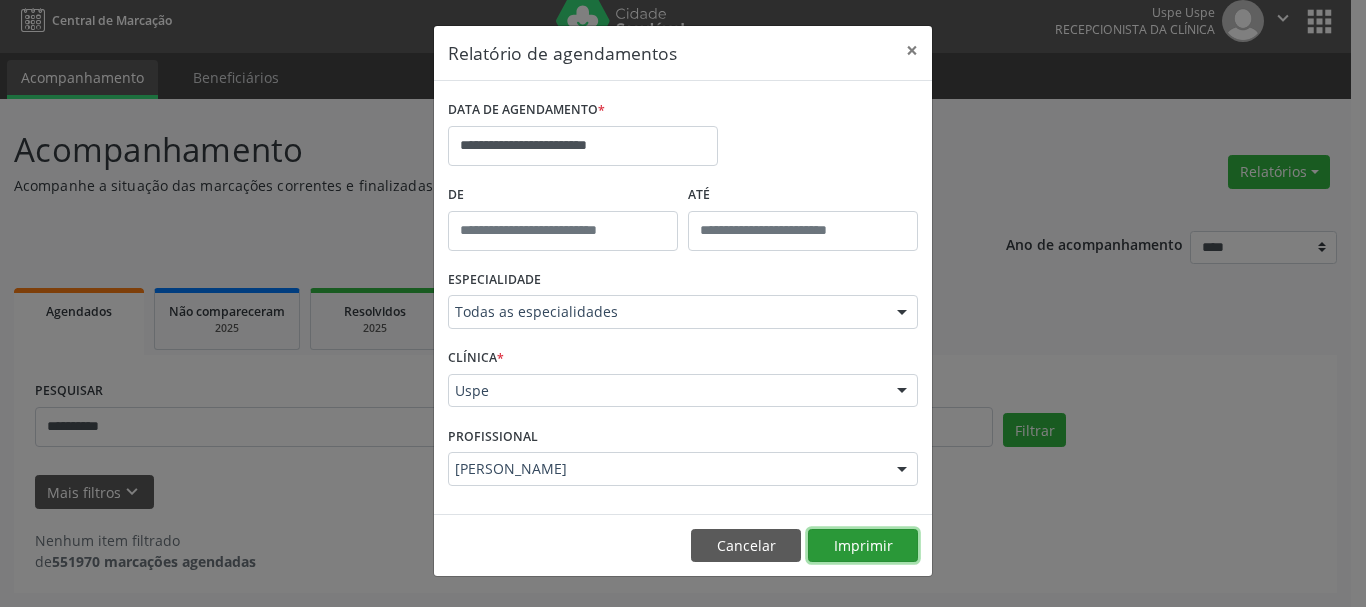 click on "Imprimir" at bounding box center [863, 546] 